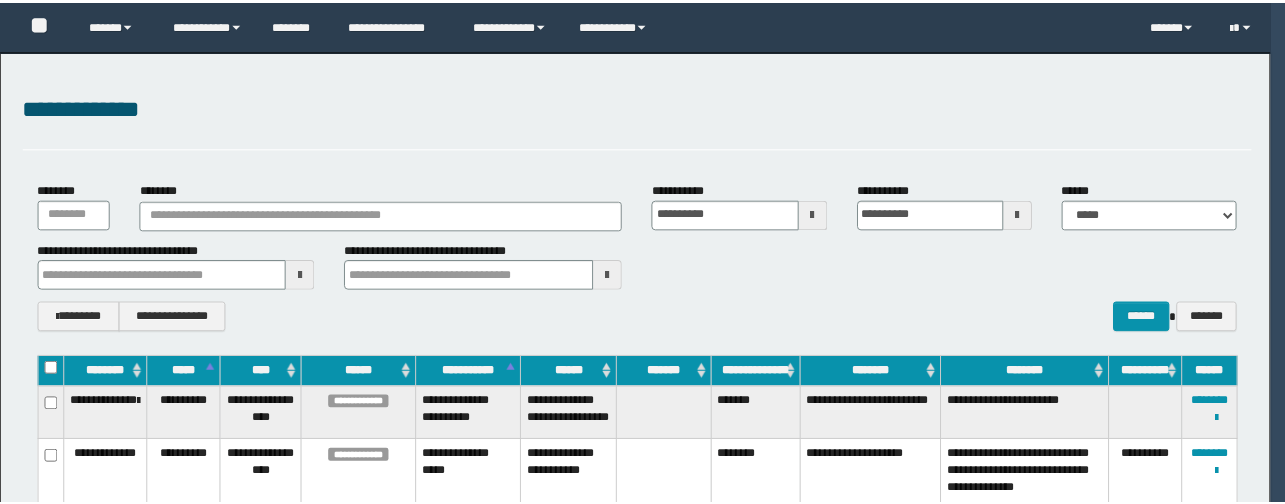 scroll, scrollTop: 239, scrollLeft: 0, axis: vertical 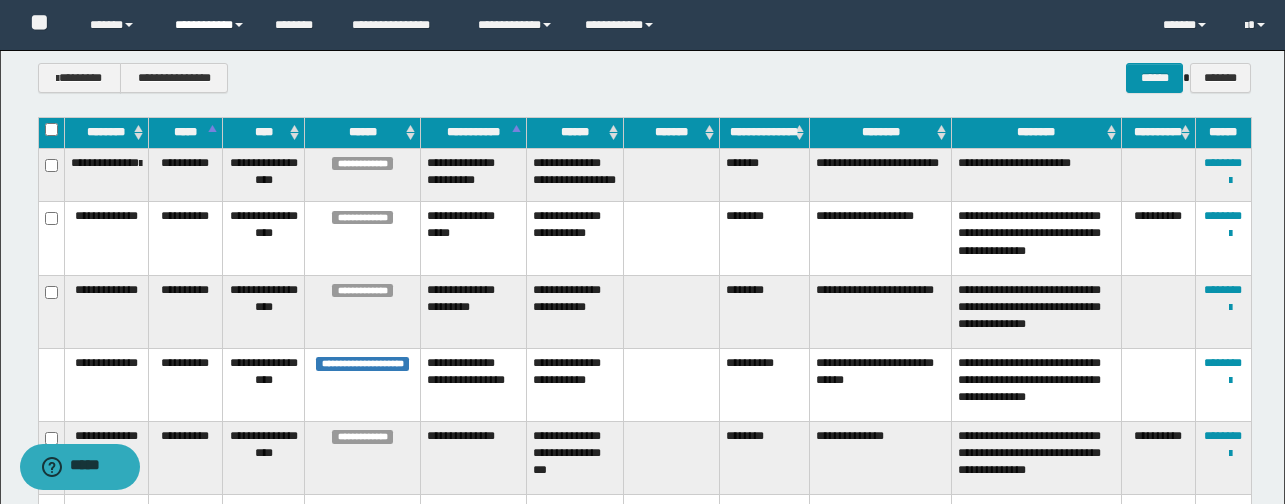 click on "**********" at bounding box center (210, 25) 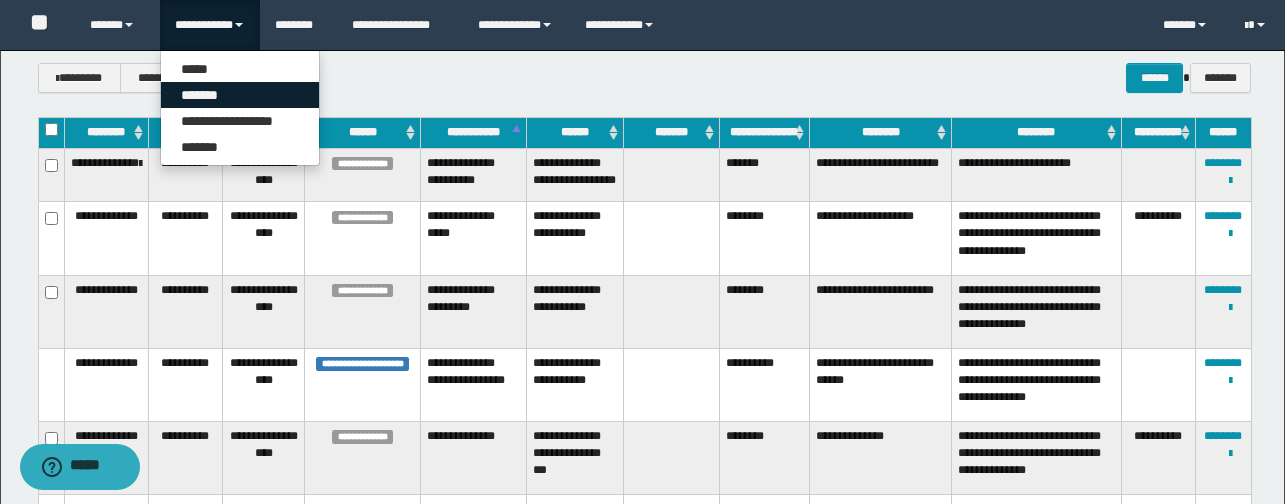 click on "*******" at bounding box center [240, 95] 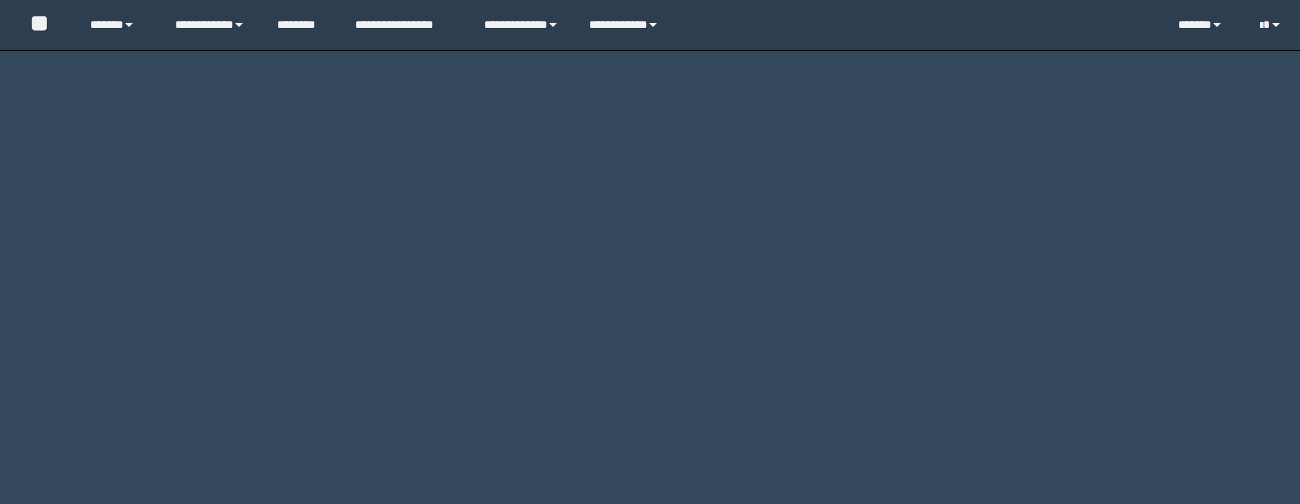 scroll, scrollTop: 0, scrollLeft: 0, axis: both 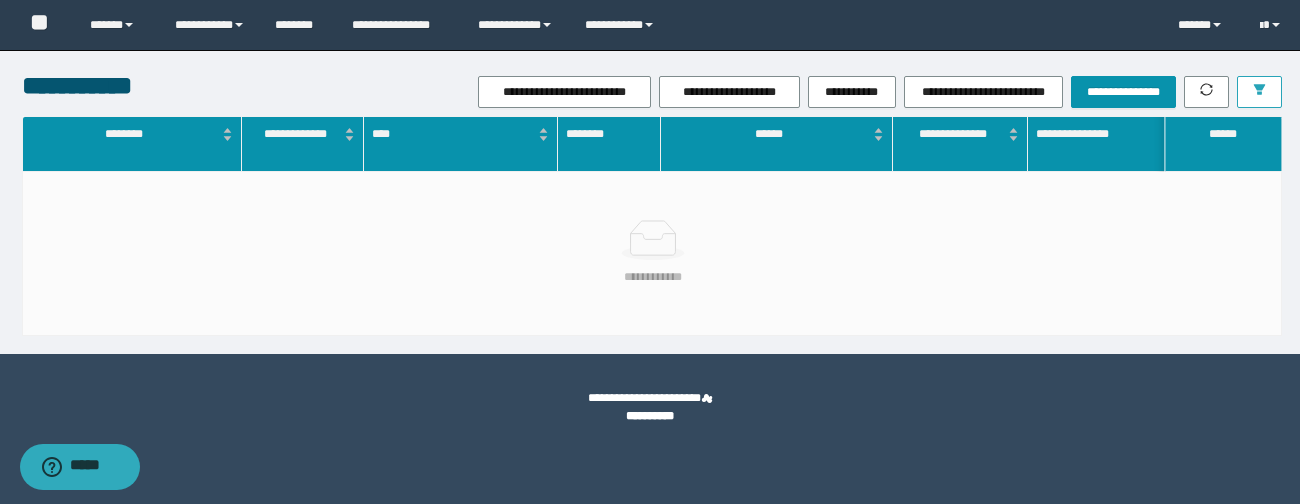 click at bounding box center (1259, 92) 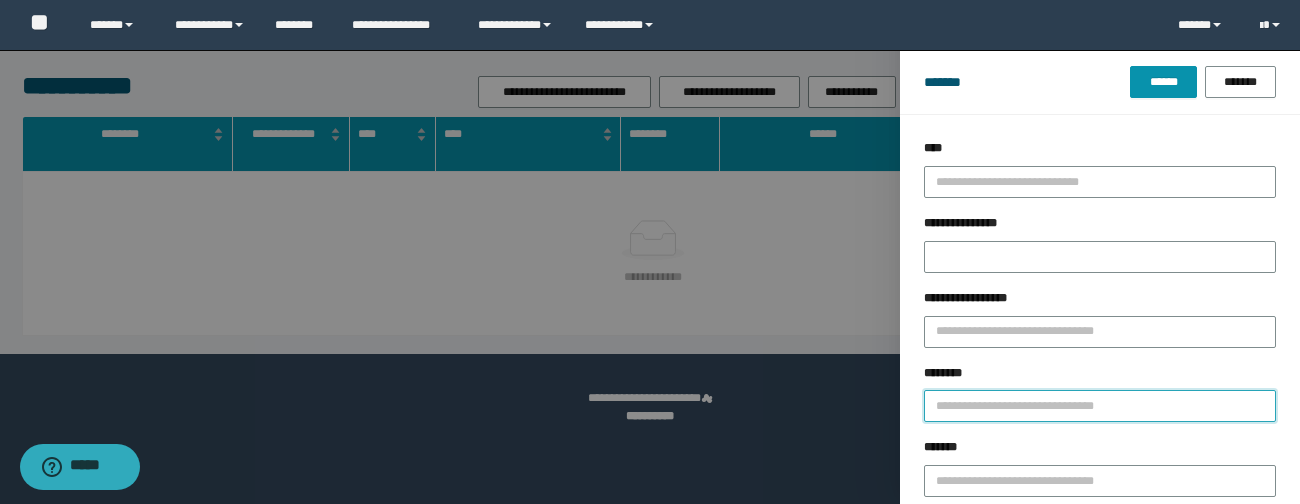 click on "********" at bounding box center (1100, 406) 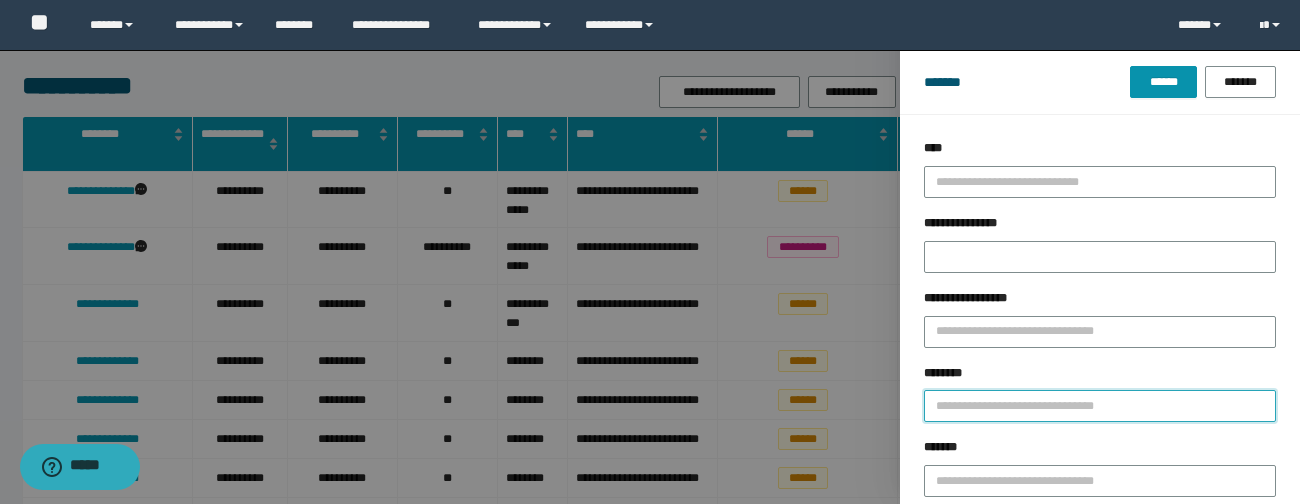 click on "********" at bounding box center [1100, 406] 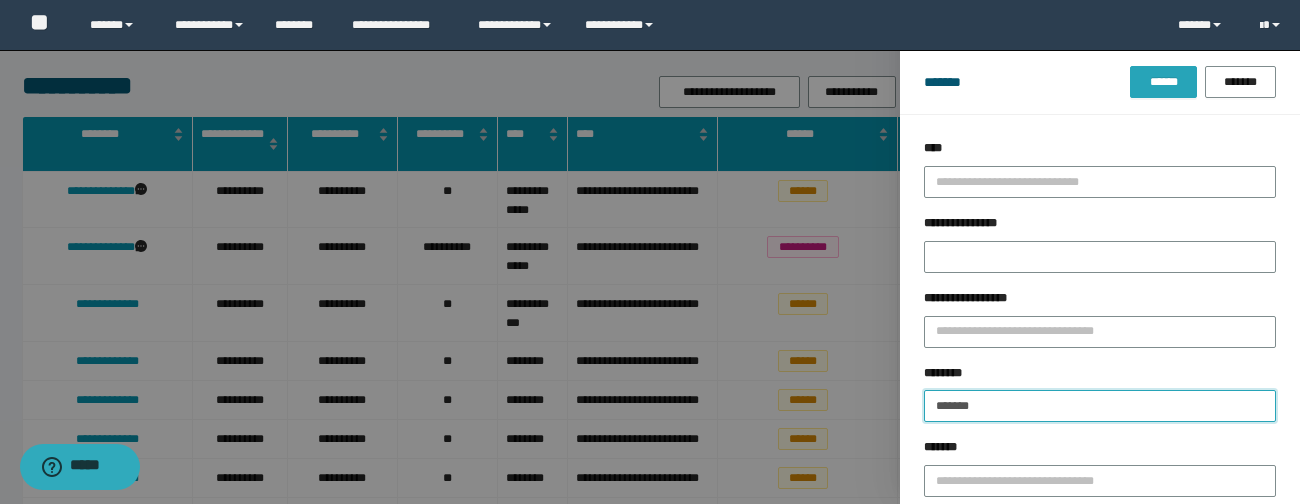 type on "*******" 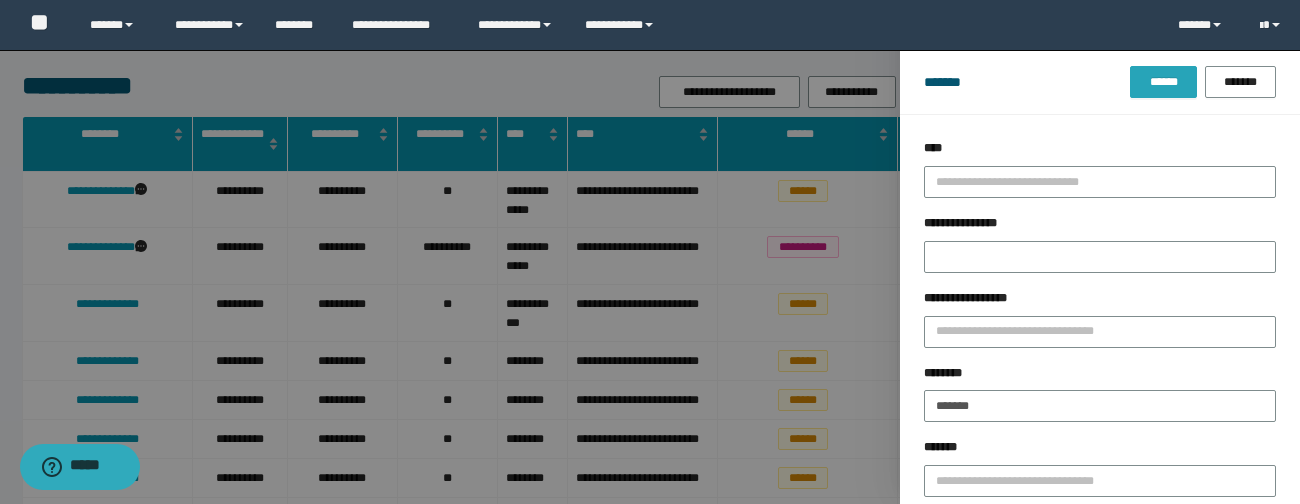 click on "******" at bounding box center (1163, 82) 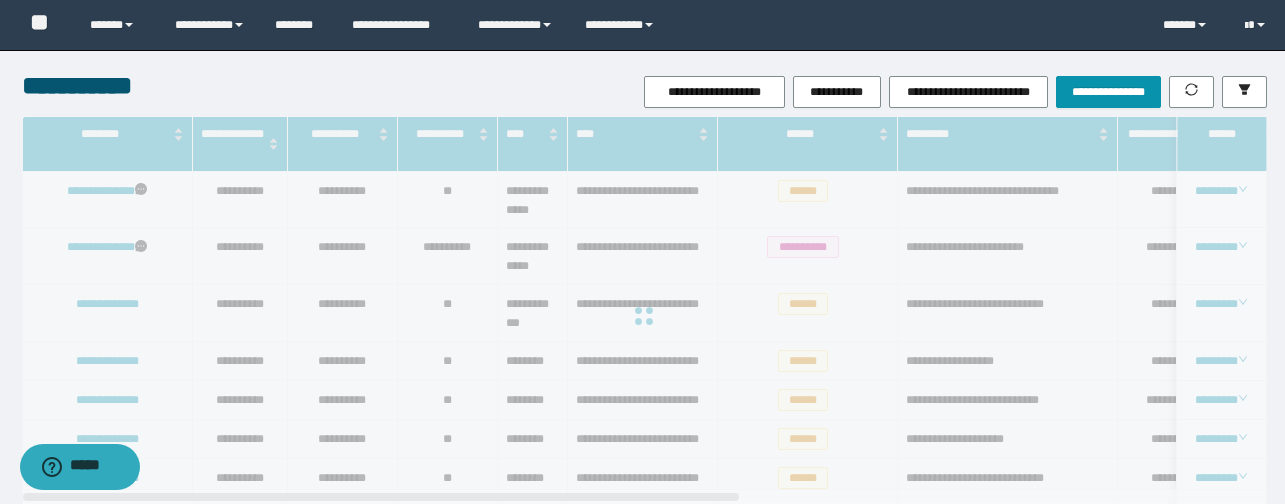 click at bounding box center (644, 316) 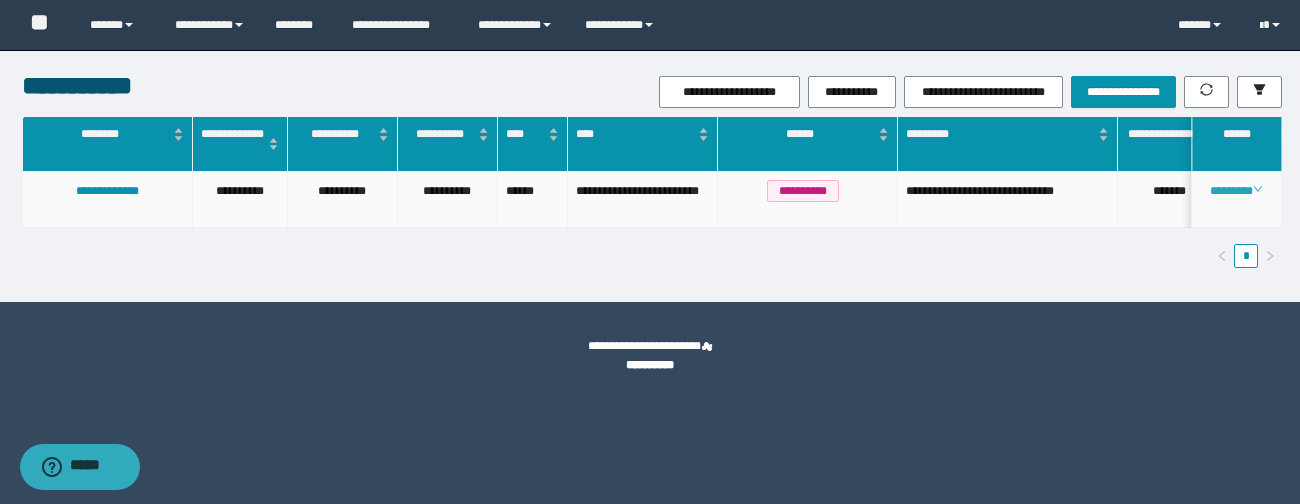 click on "********" at bounding box center [1236, 191] 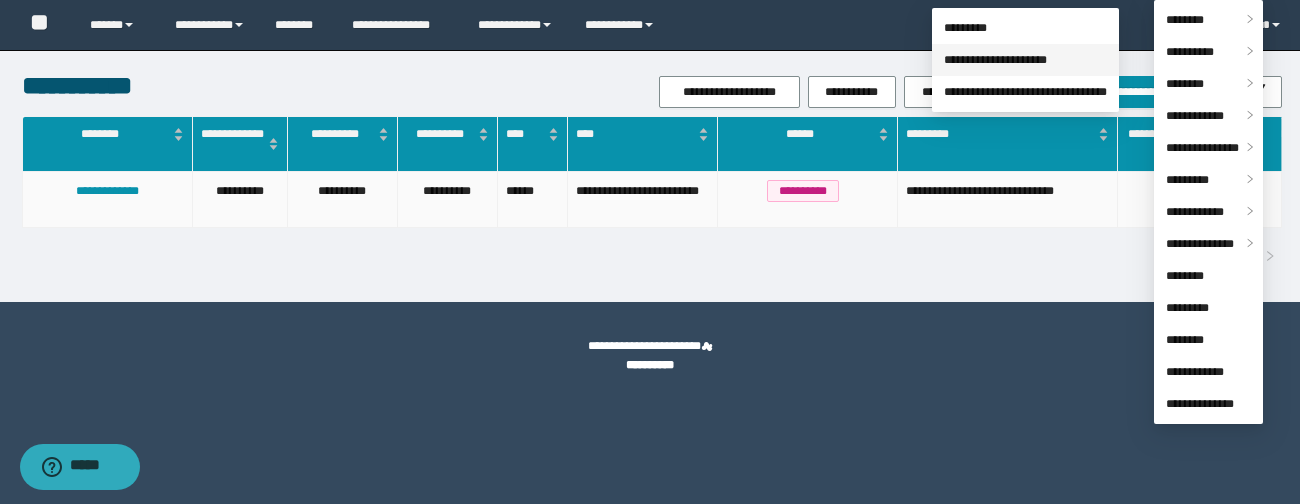 click on "**********" at bounding box center (995, 60) 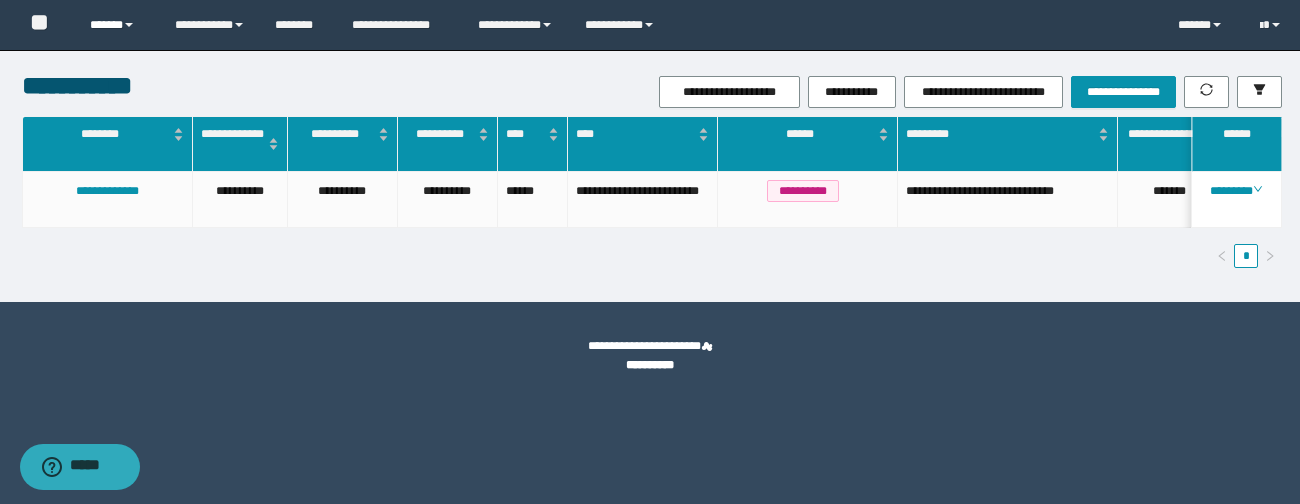 click on "******" at bounding box center (117, 25) 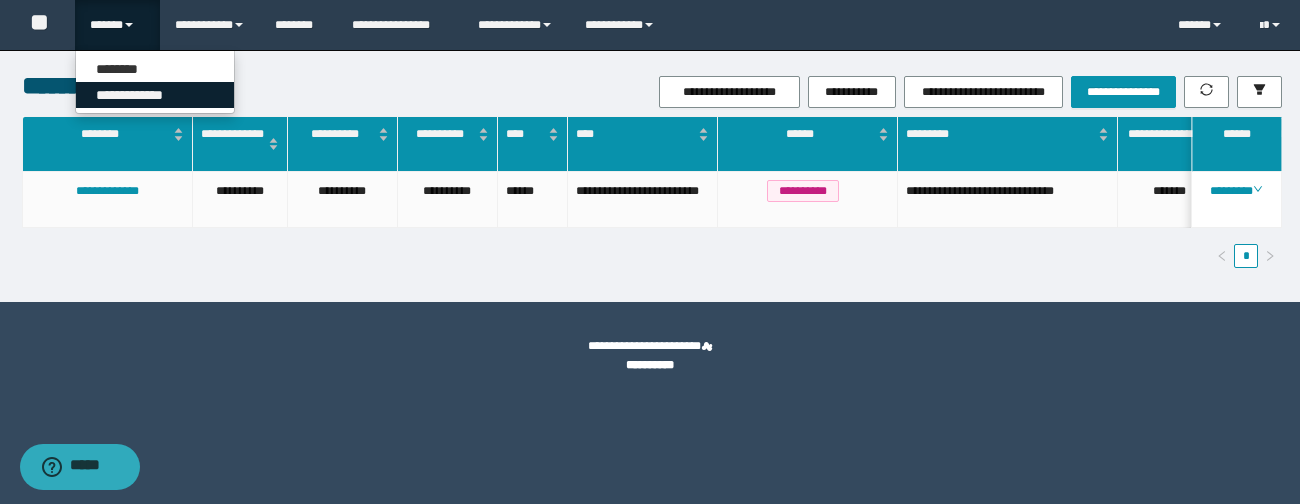 click on "**********" at bounding box center (155, 95) 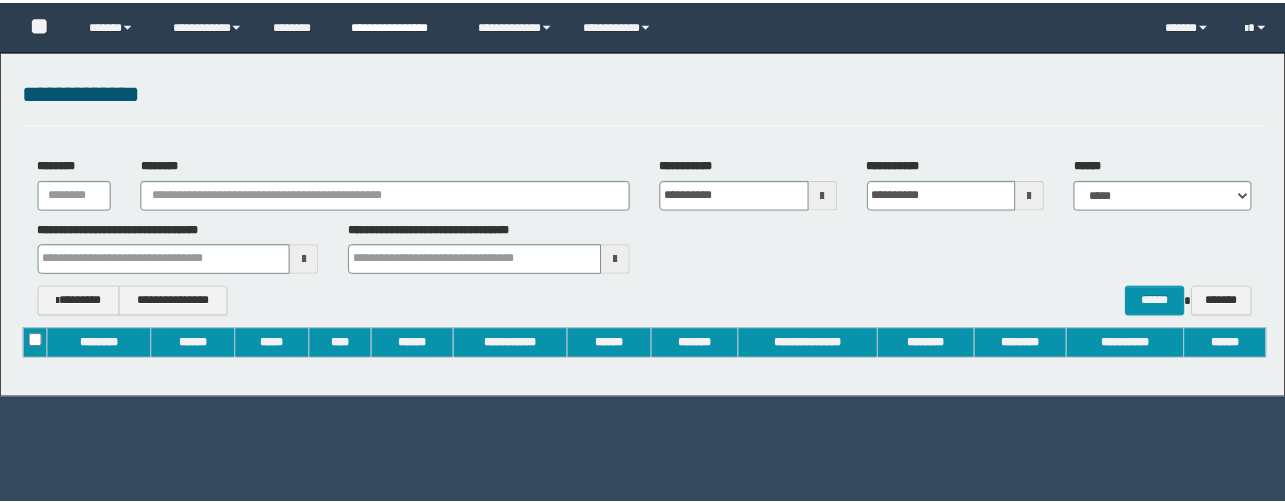 scroll, scrollTop: 0, scrollLeft: 0, axis: both 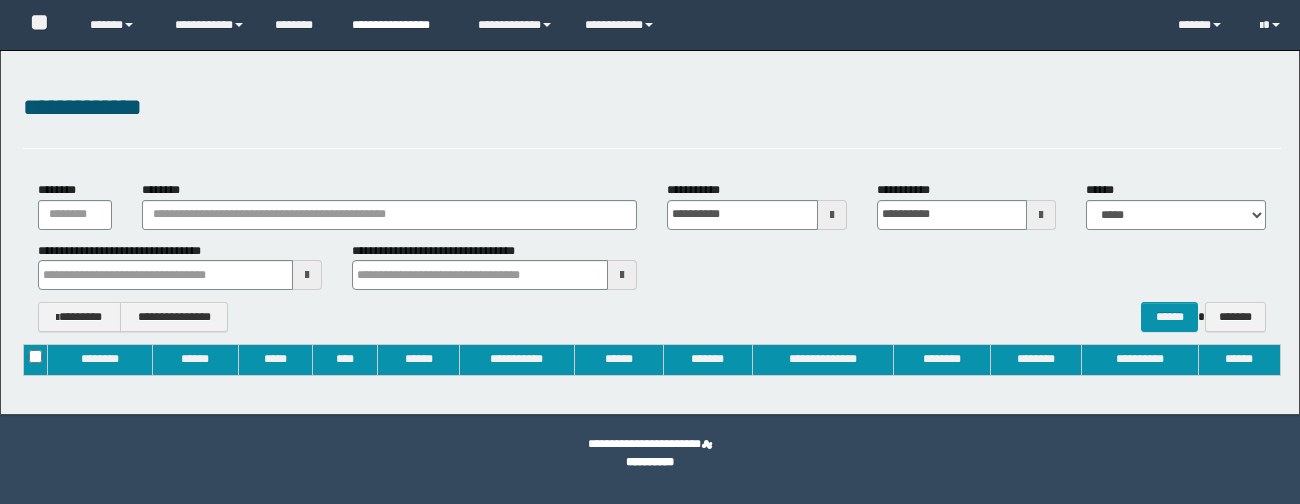 click on "**********" at bounding box center [400, 25] 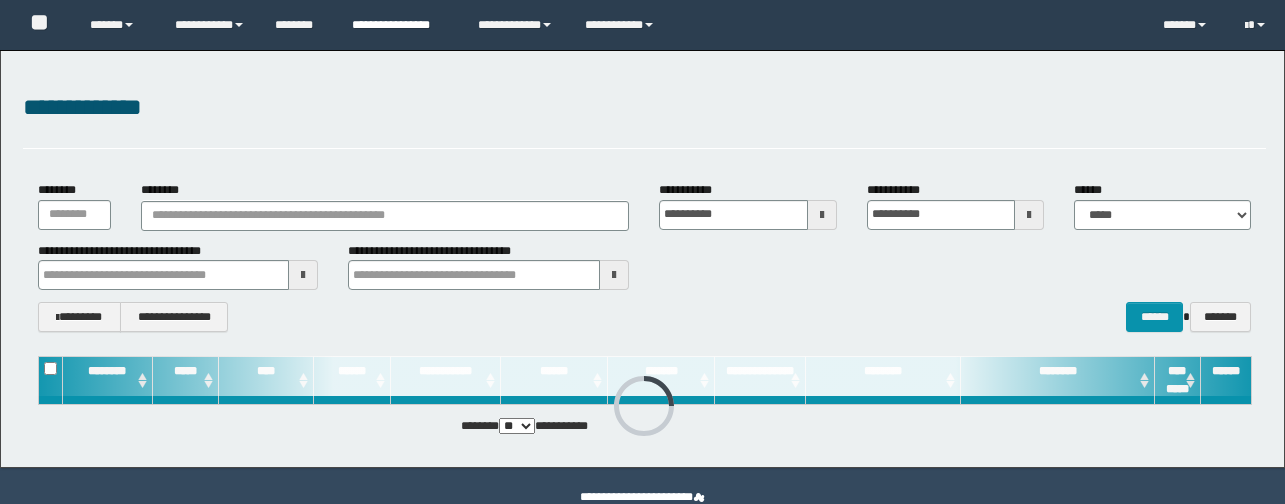 scroll, scrollTop: 0, scrollLeft: 0, axis: both 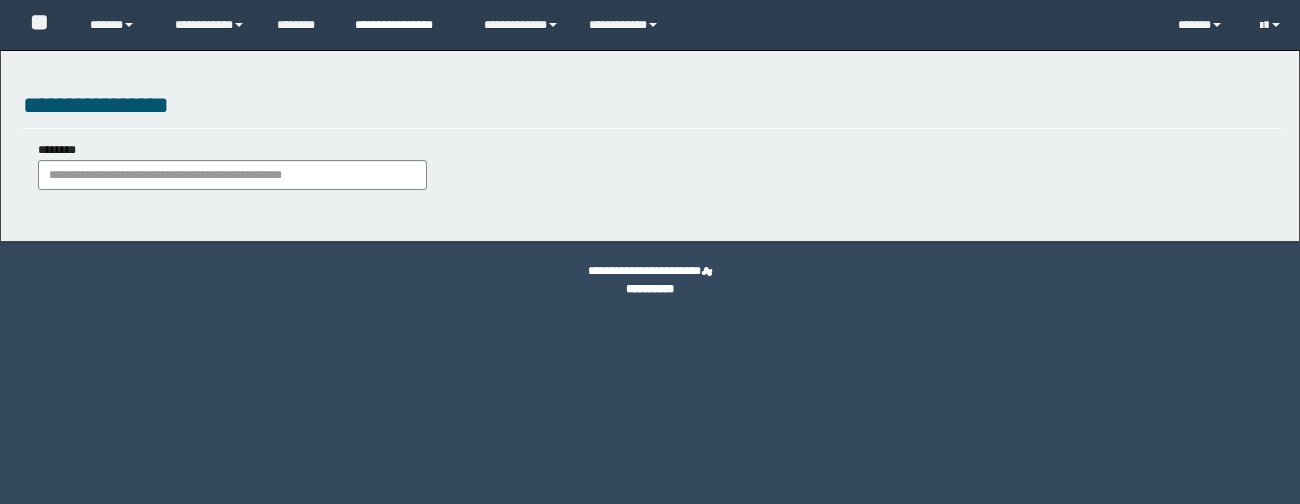 click on "**********" at bounding box center [404, 25] 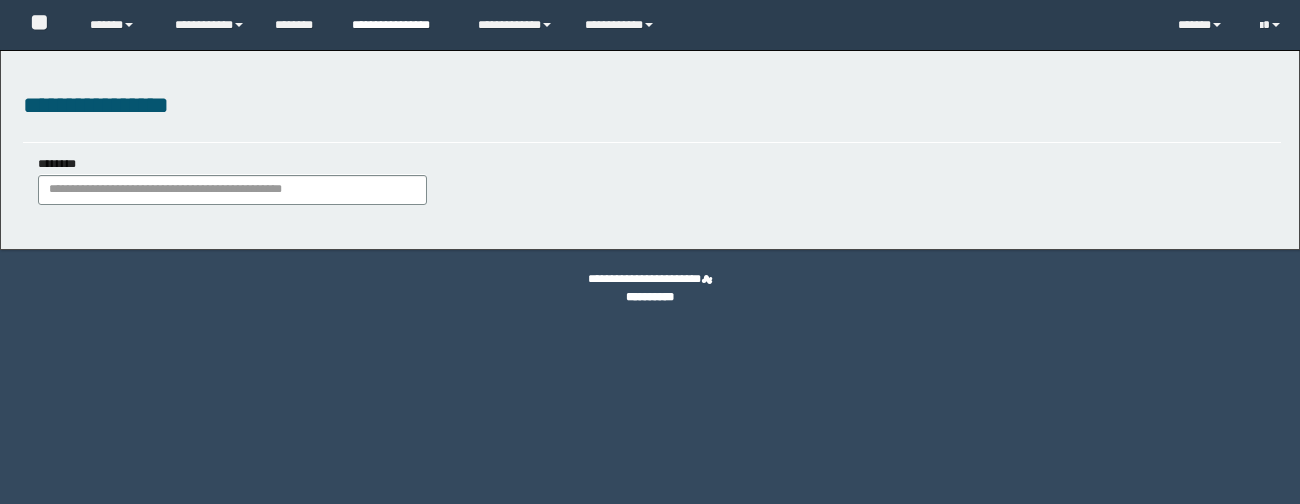 scroll, scrollTop: 0, scrollLeft: 0, axis: both 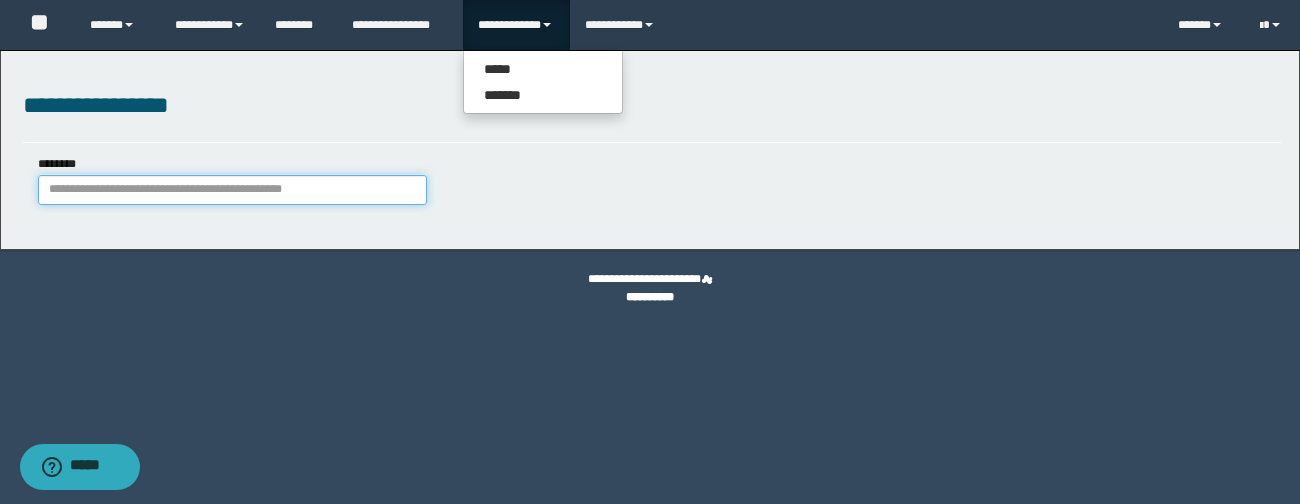 click on "********" at bounding box center (232, 190) 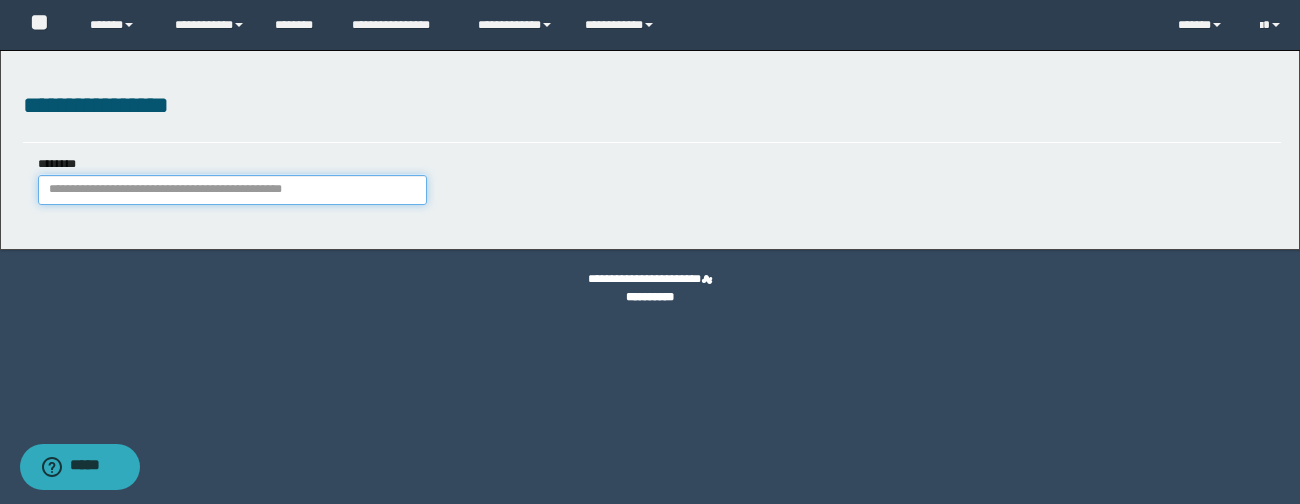 paste on "********" 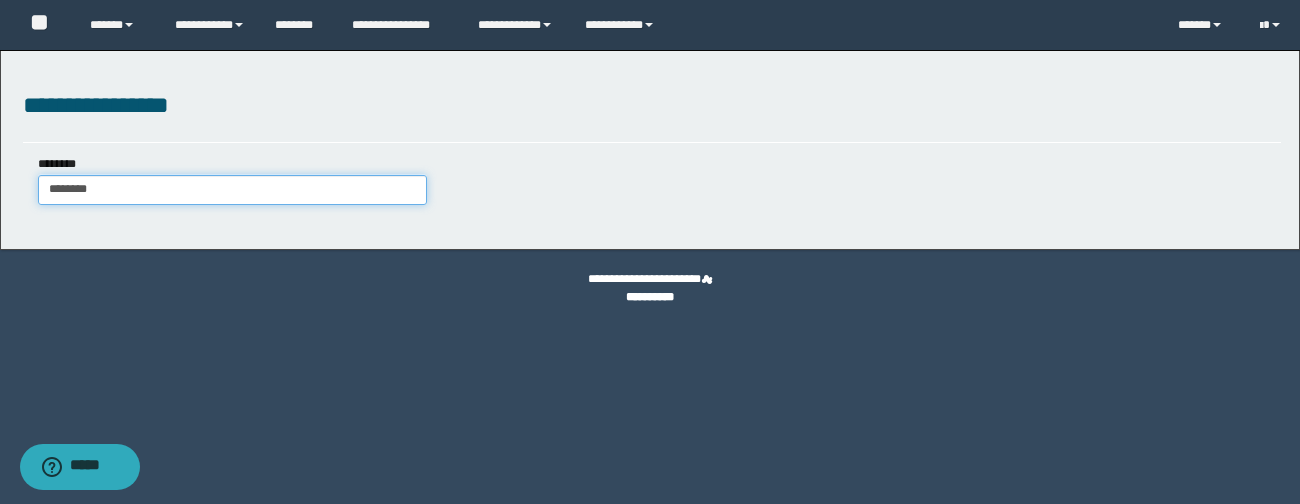 type on "********" 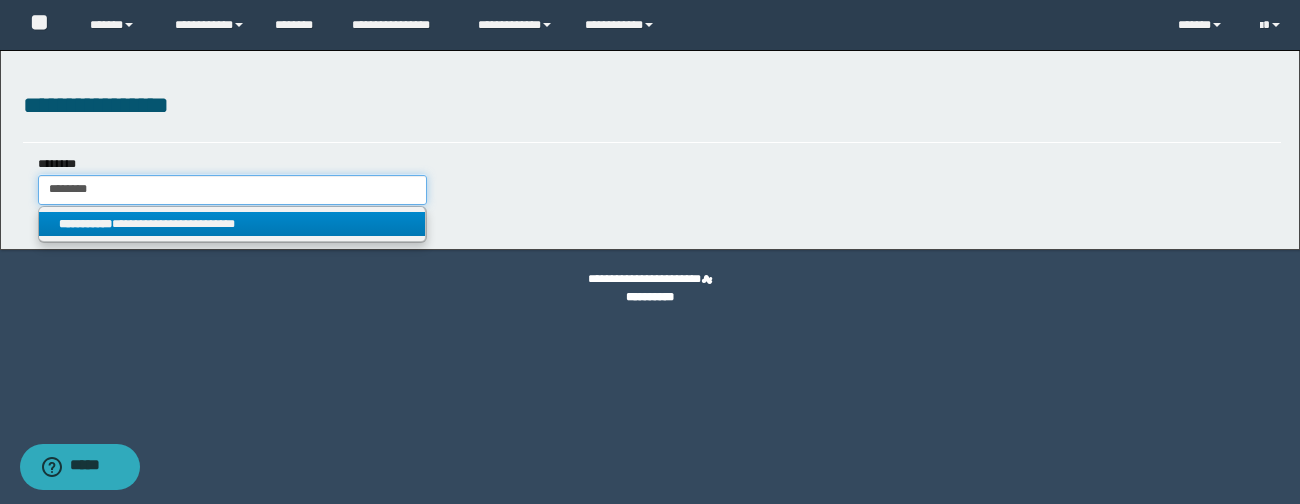 type on "********" 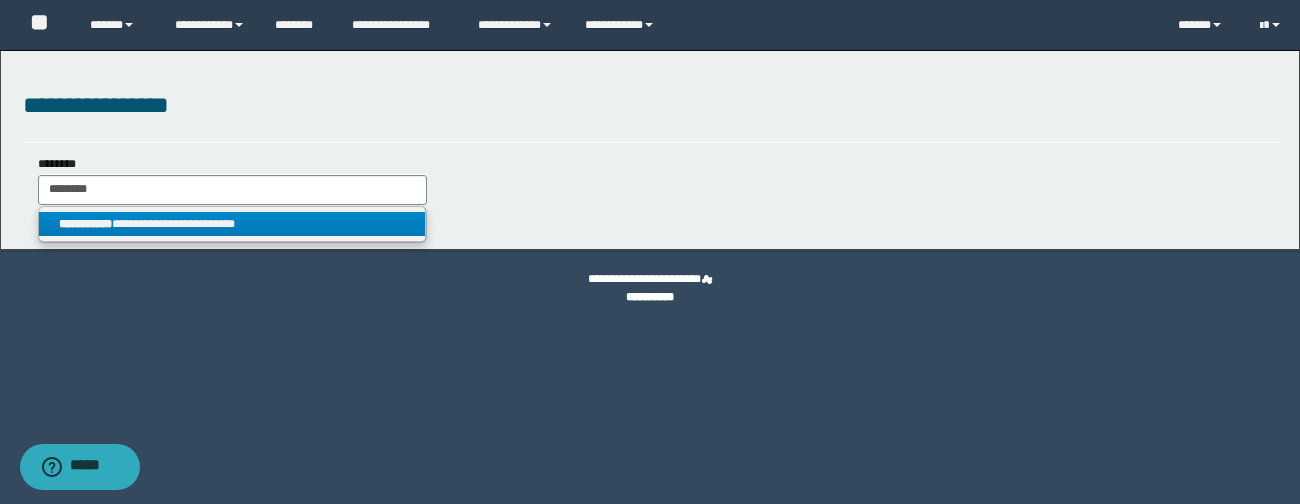 click on "**********" at bounding box center [232, 224] 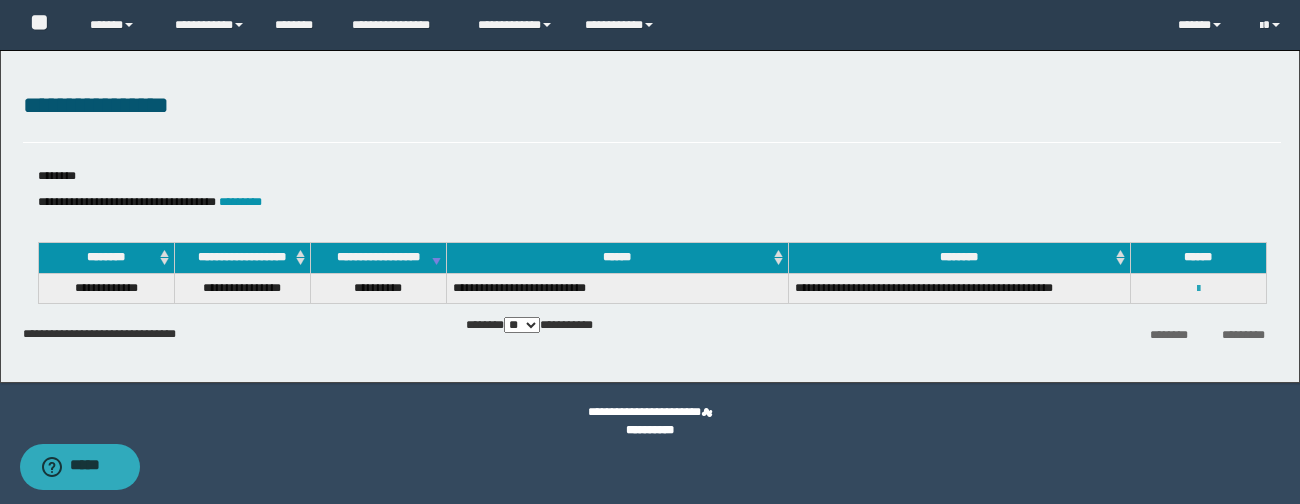 click at bounding box center (1198, 289) 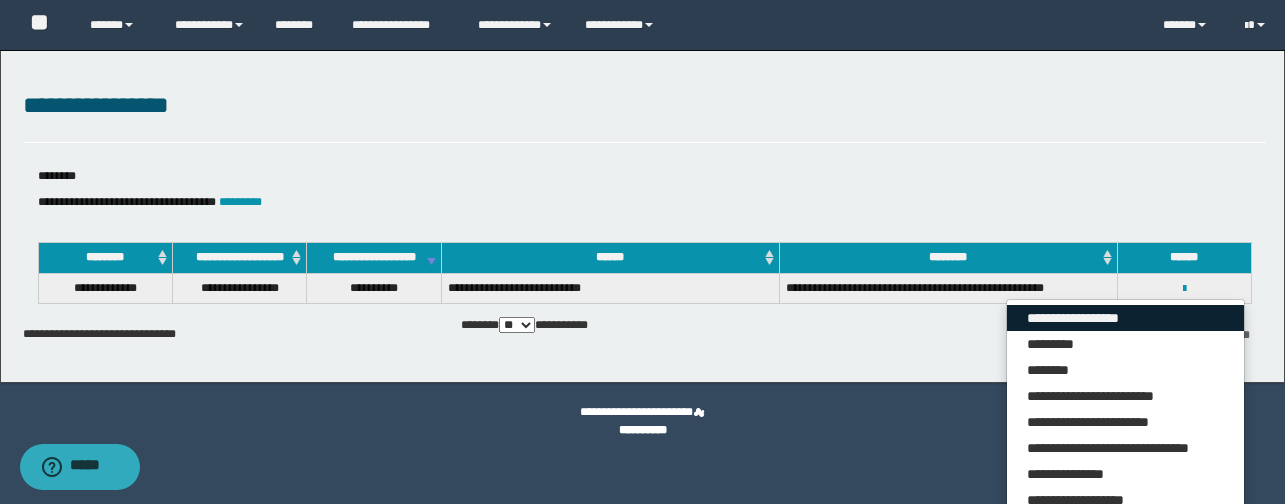 click on "**********" at bounding box center (1125, 318) 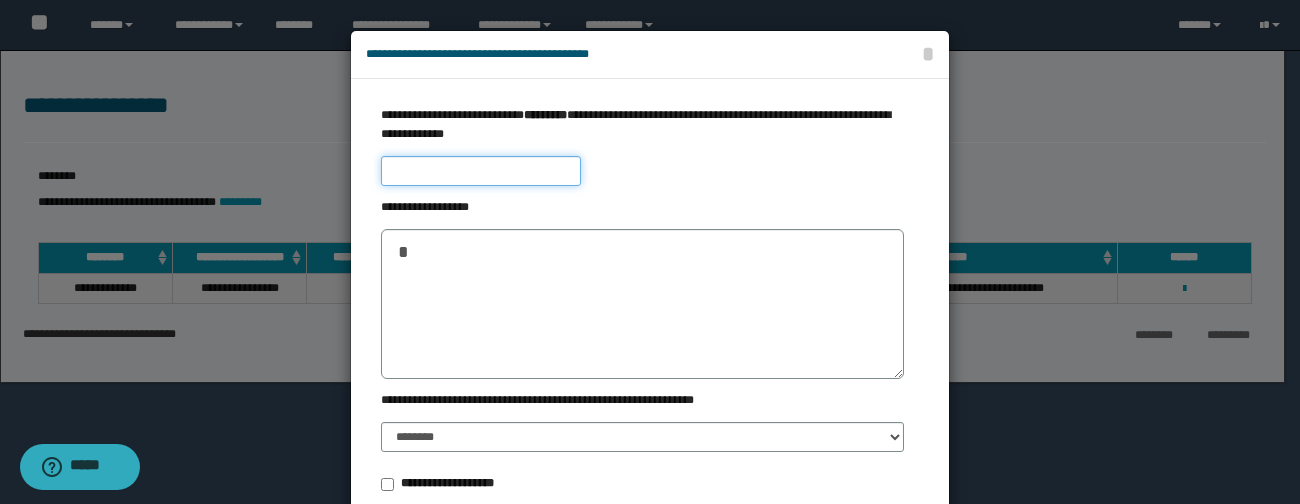 click at bounding box center (481, 171) 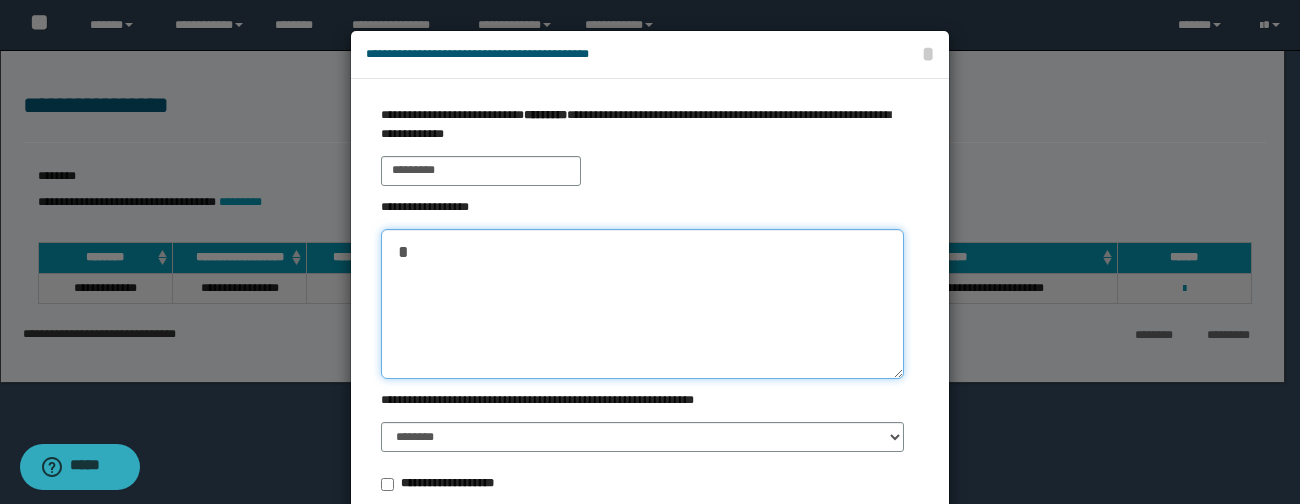 click at bounding box center [642, 304] 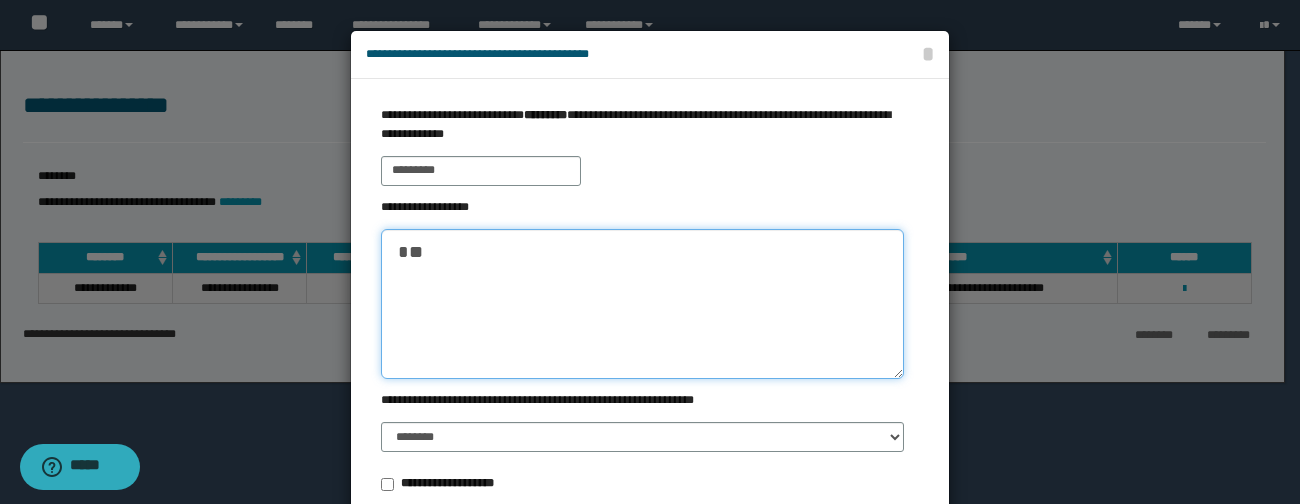 scroll, scrollTop: 188, scrollLeft: 0, axis: vertical 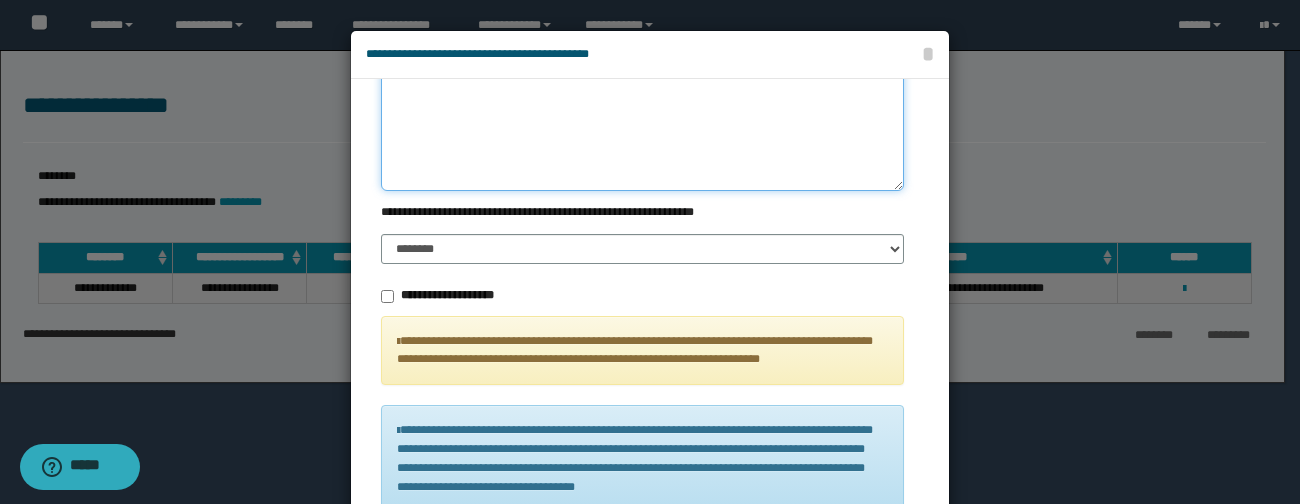 type on "**" 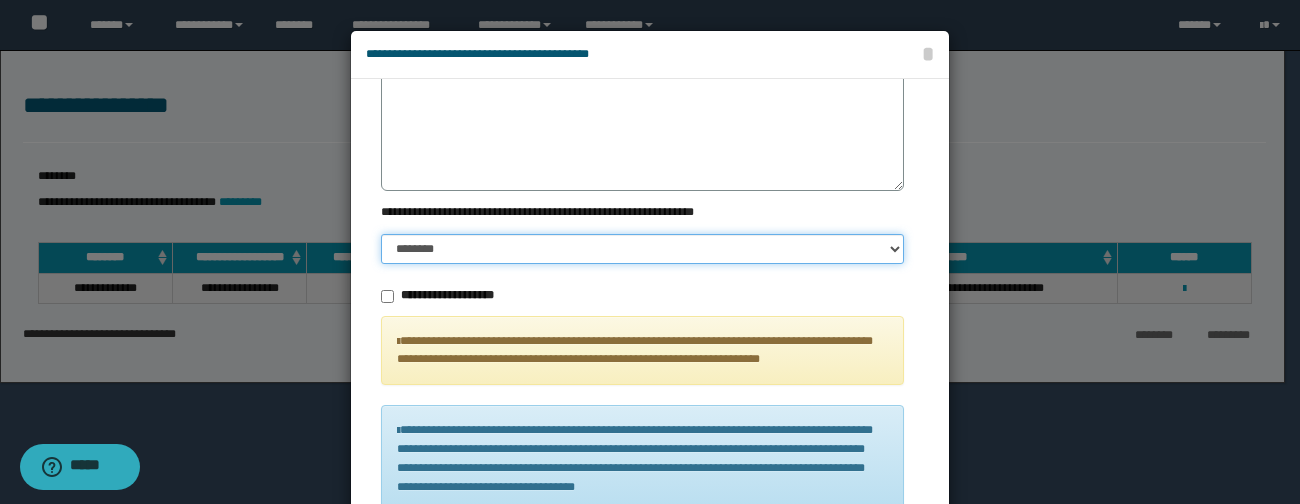 click on "********
******" at bounding box center [642, 249] 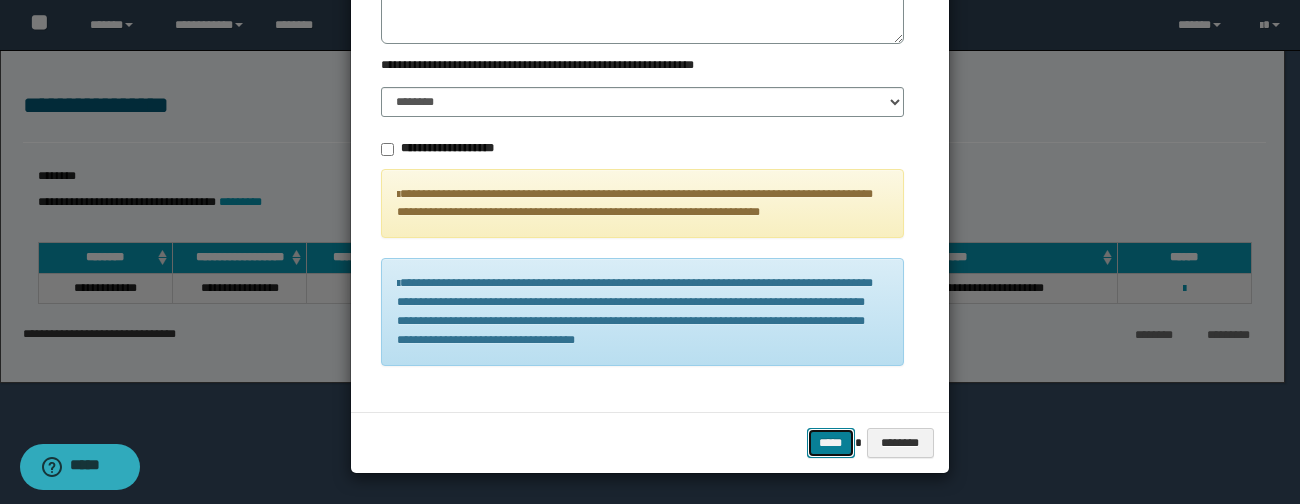 click on "*****" at bounding box center (831, 443) 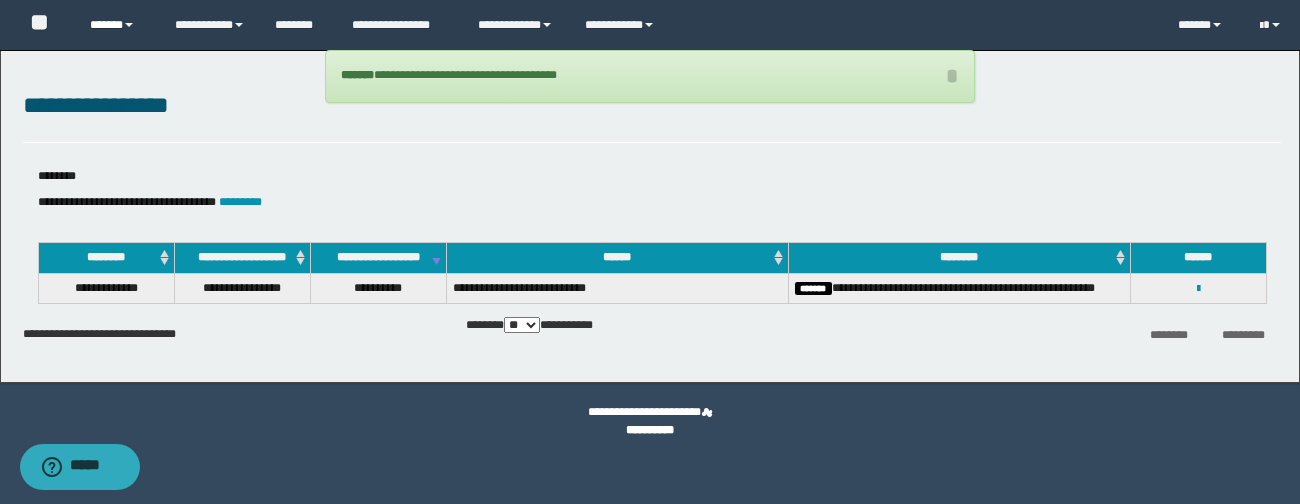 click on "******" at bounding box center [117, 25] 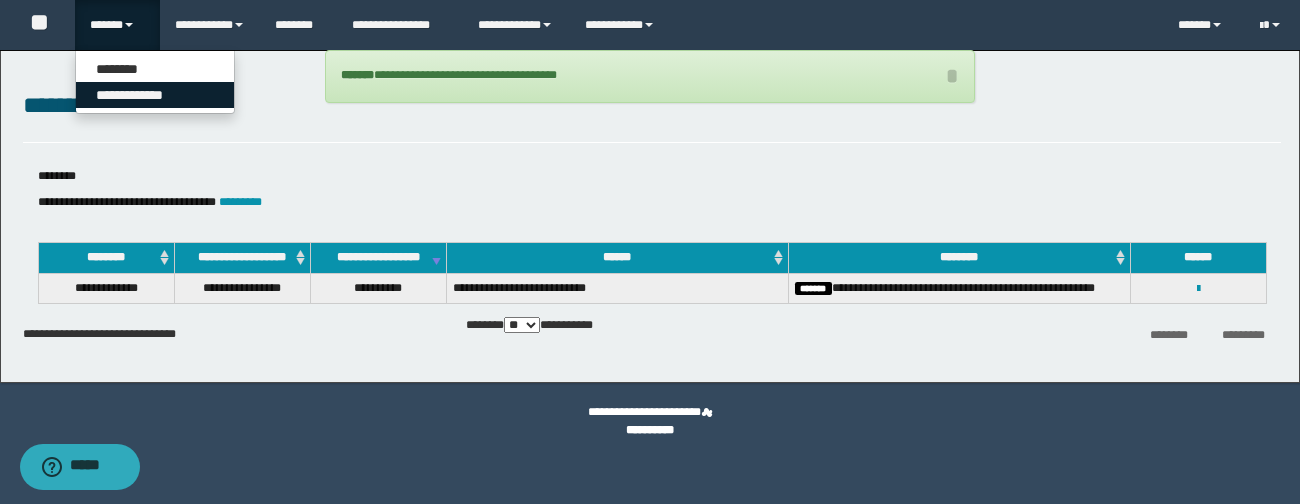 click on "**********" at bounding box center (155, 95) 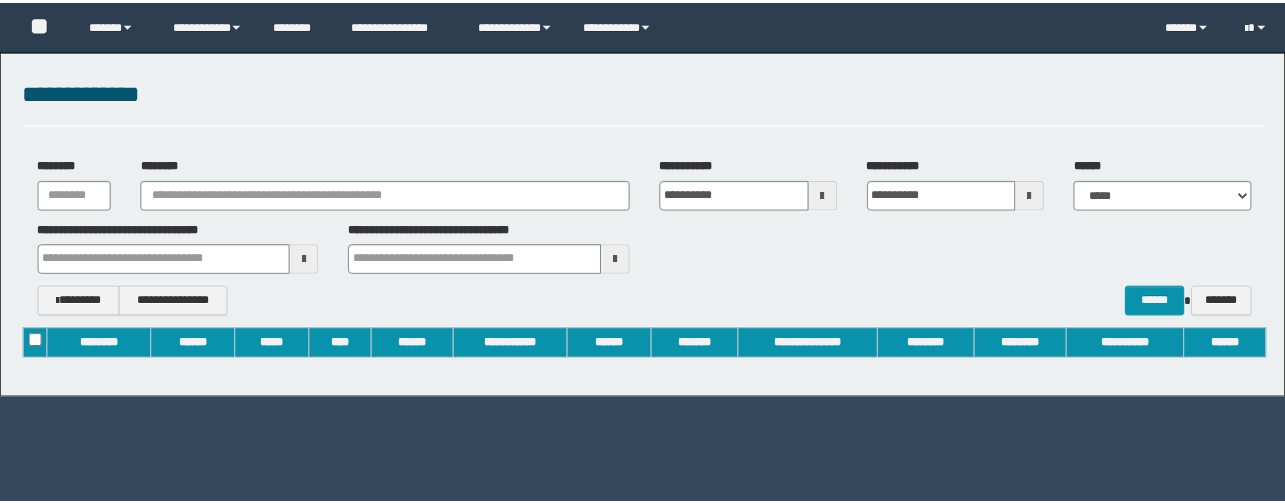 scroll, scrollTop: 0, scrollLeft: 0, axis: both 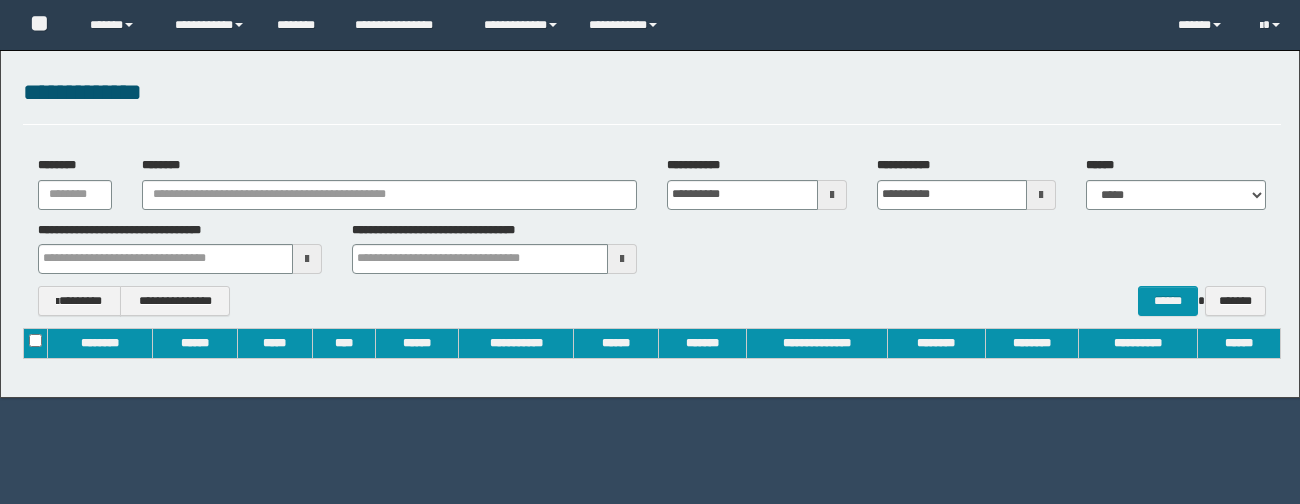 type on "**********" 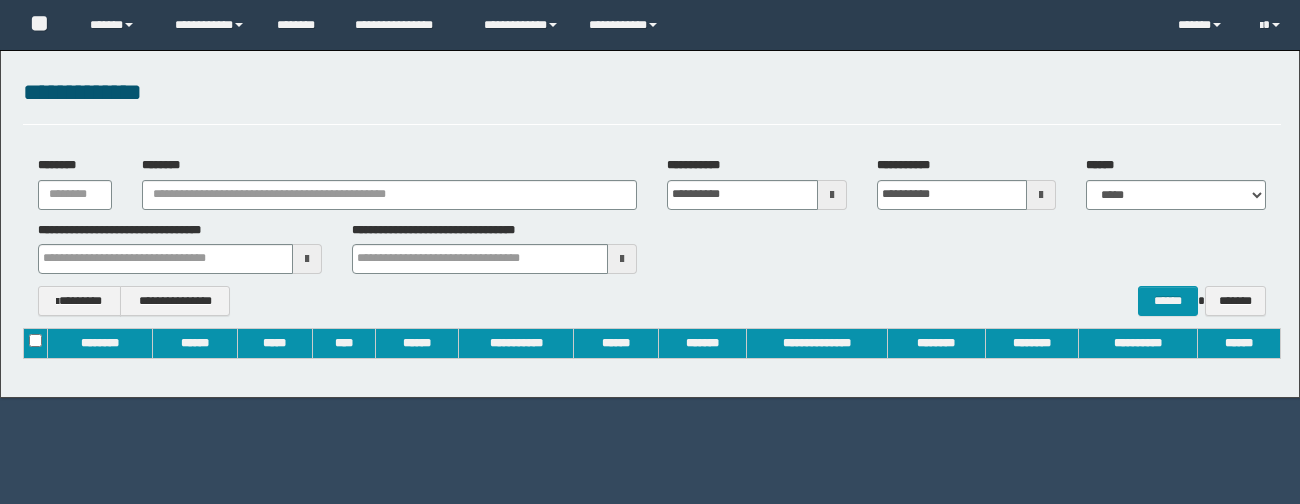 type on "**********" 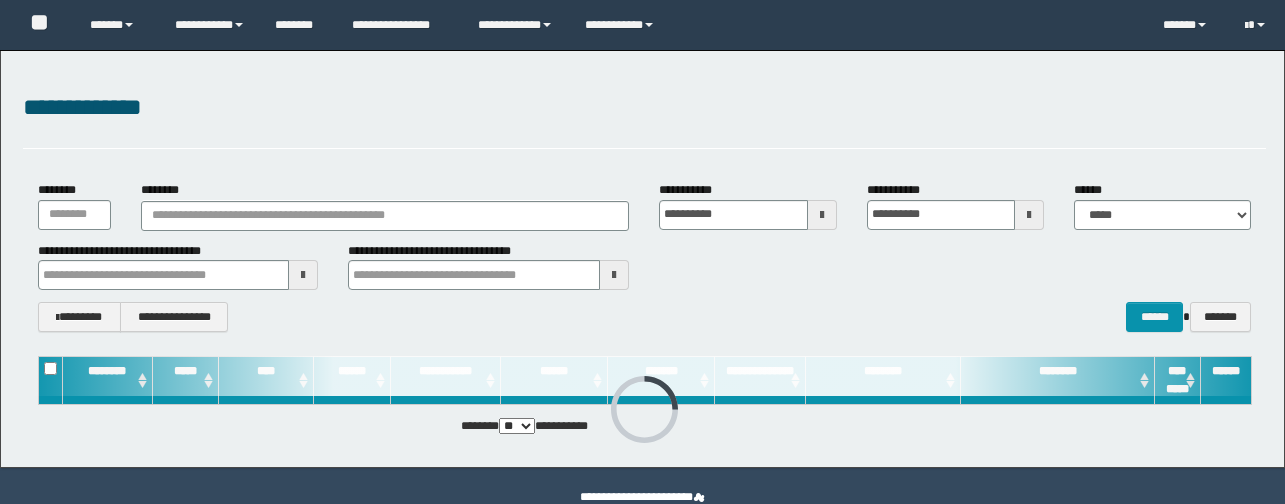 scroll, scrollTop: 0, scrollLeft: 0, axis: both 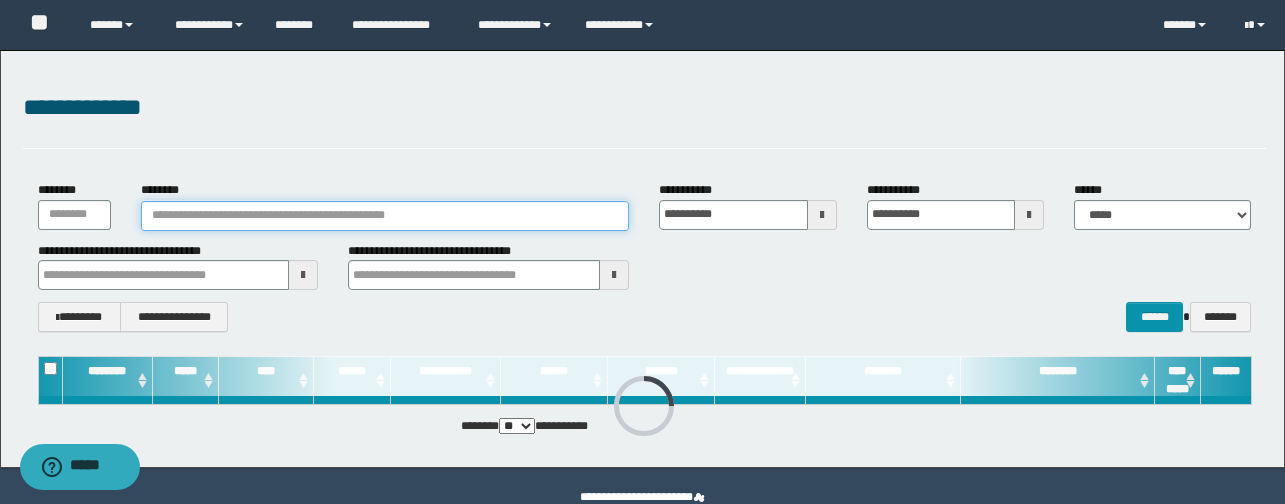 click on "********" at bounding box center [385, 216] 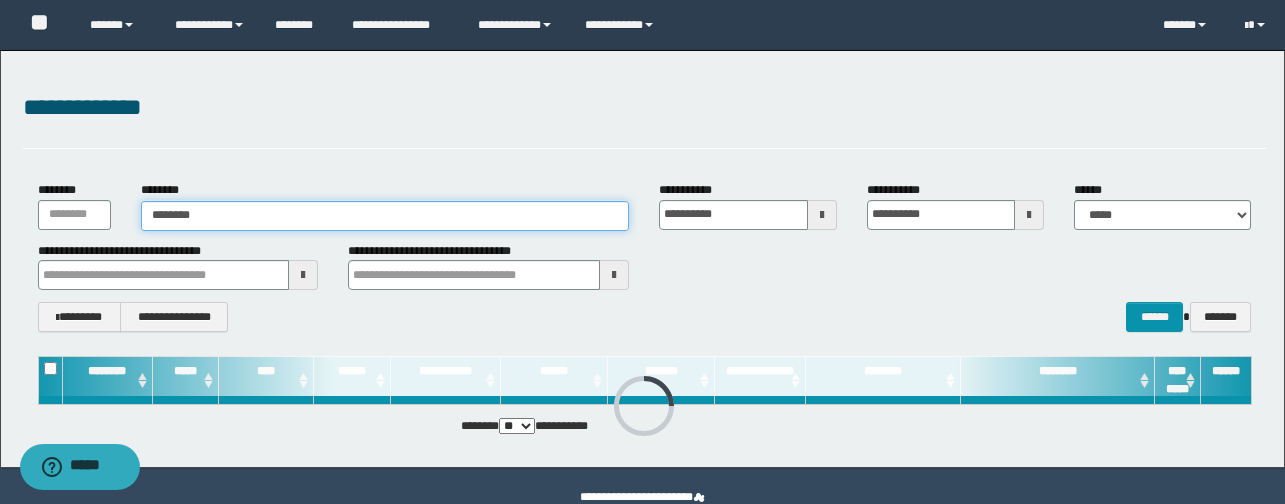type on "********" 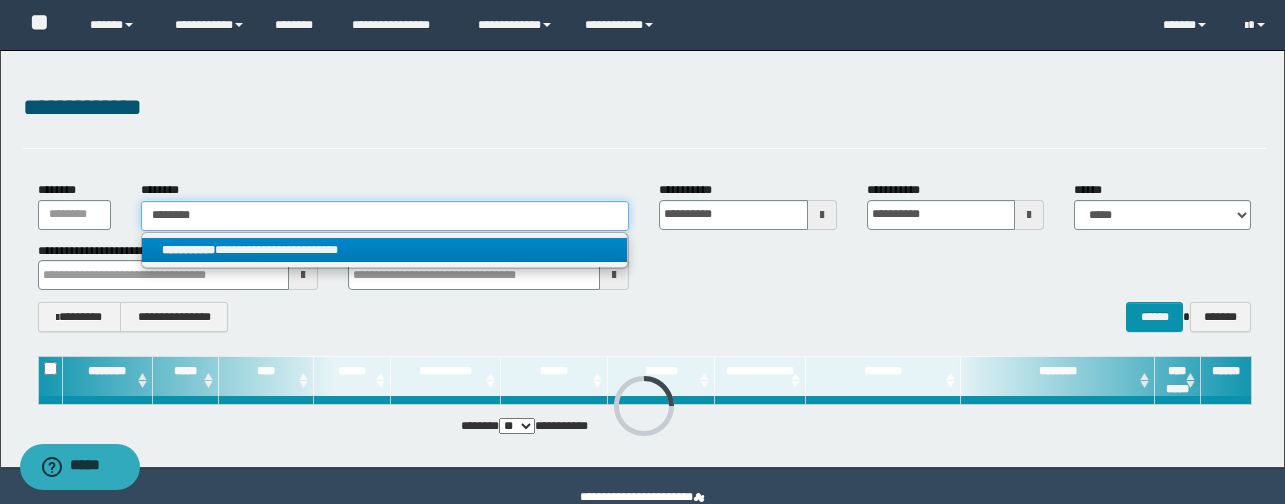 scroll, scrollTop: 41, scrollLeft: 0, axis: vertical 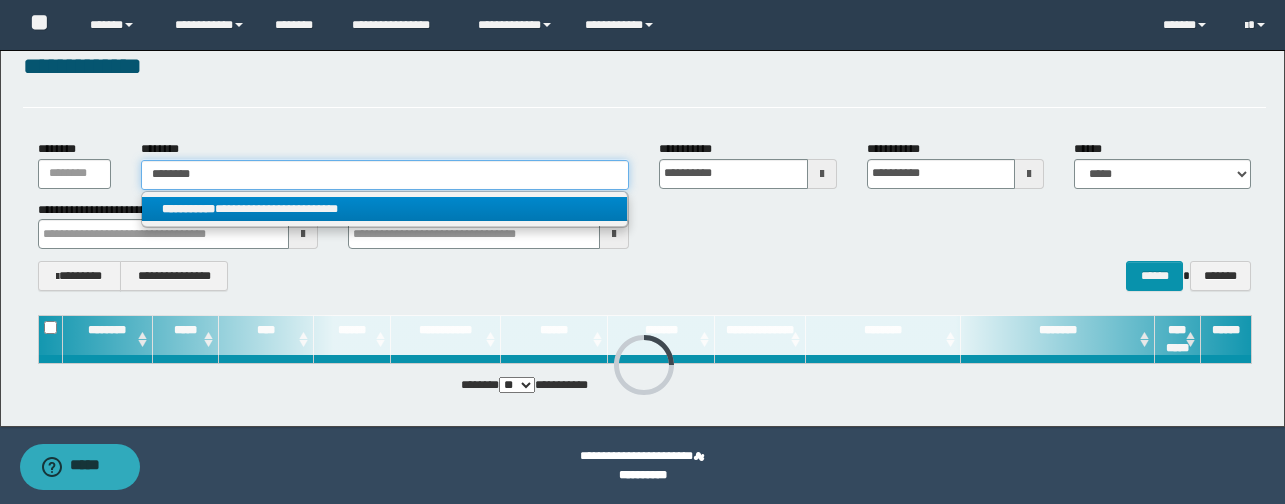 type 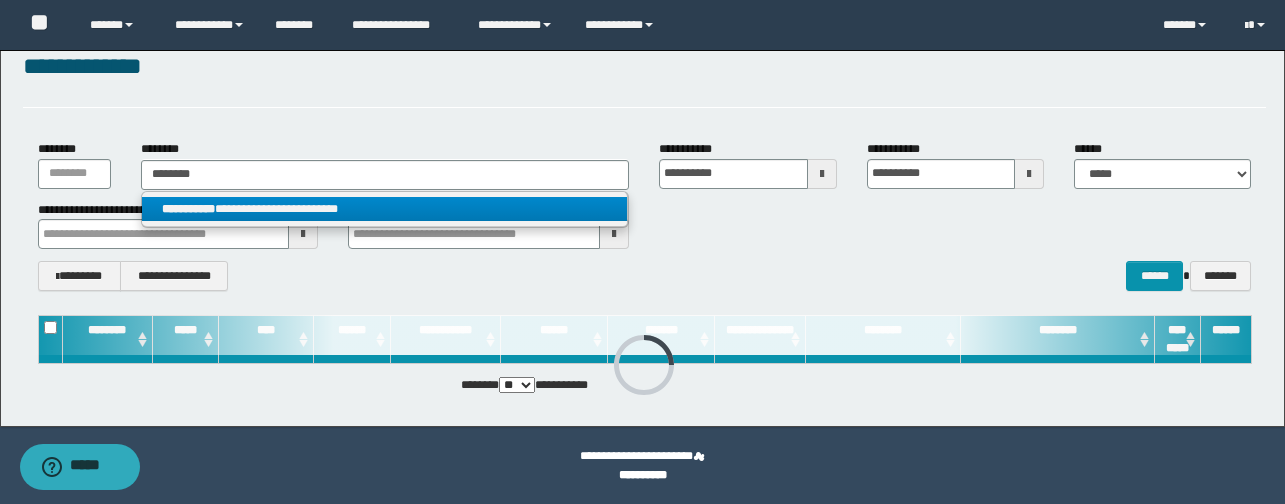 click on "**********" at bounding box center [384, 209] 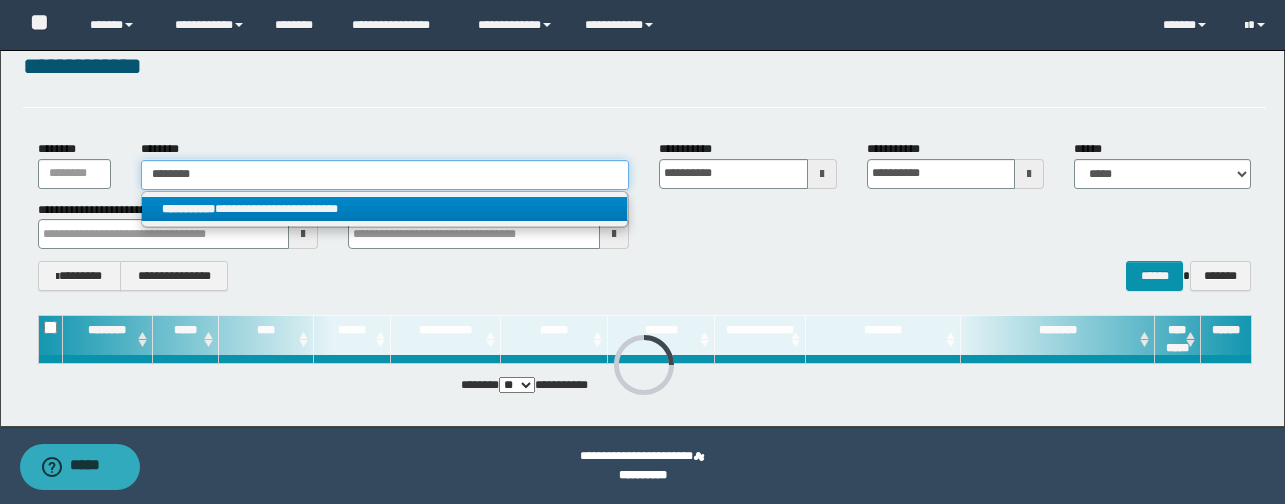 type 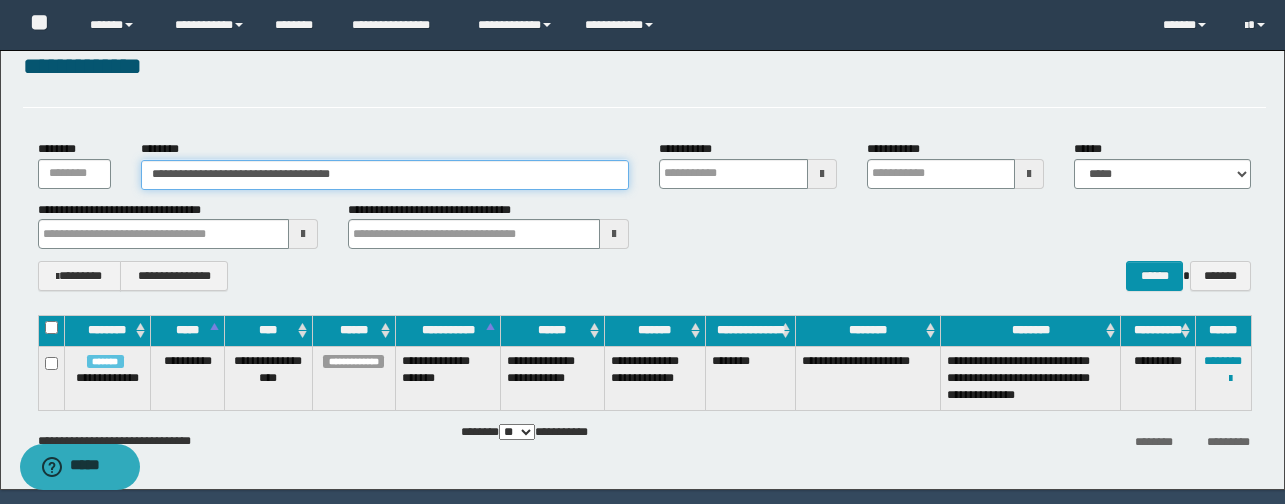 scroll, scrollTop: 104, scrollLeft: 0, axis: vertical 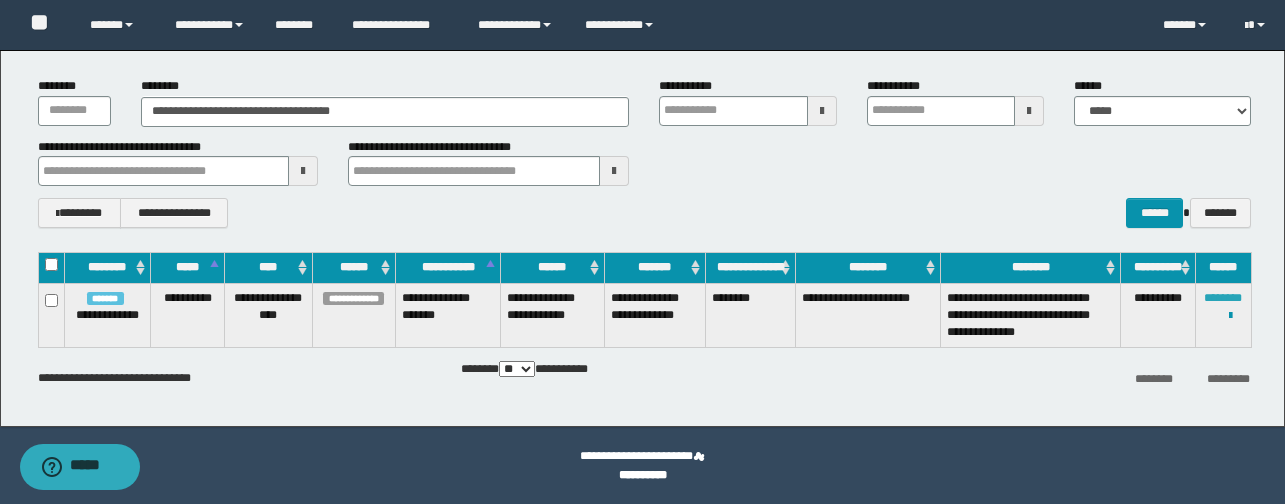 click on "********" at bounding box center [1223, 298] 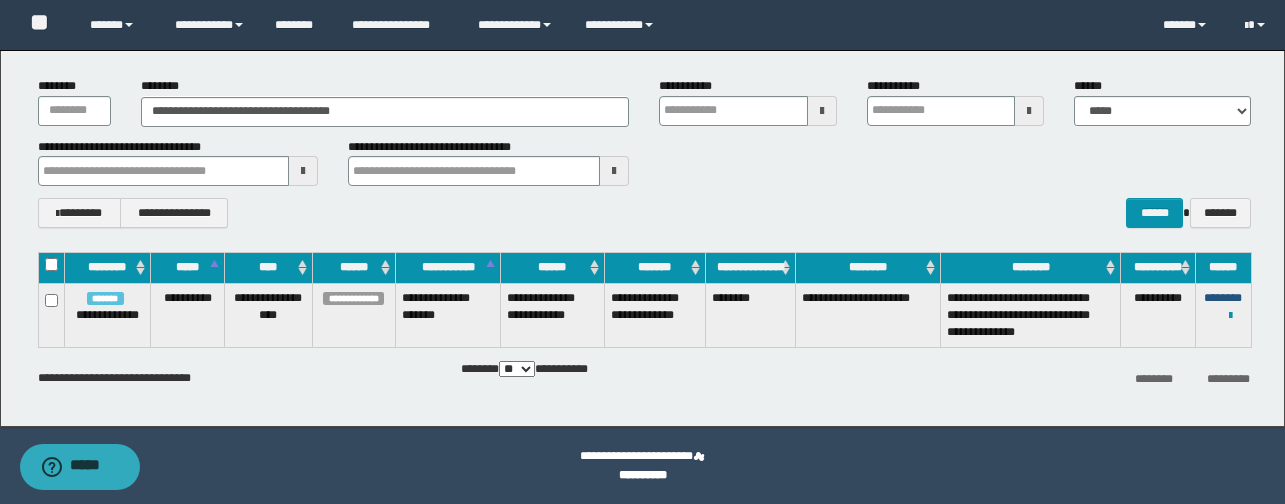 type 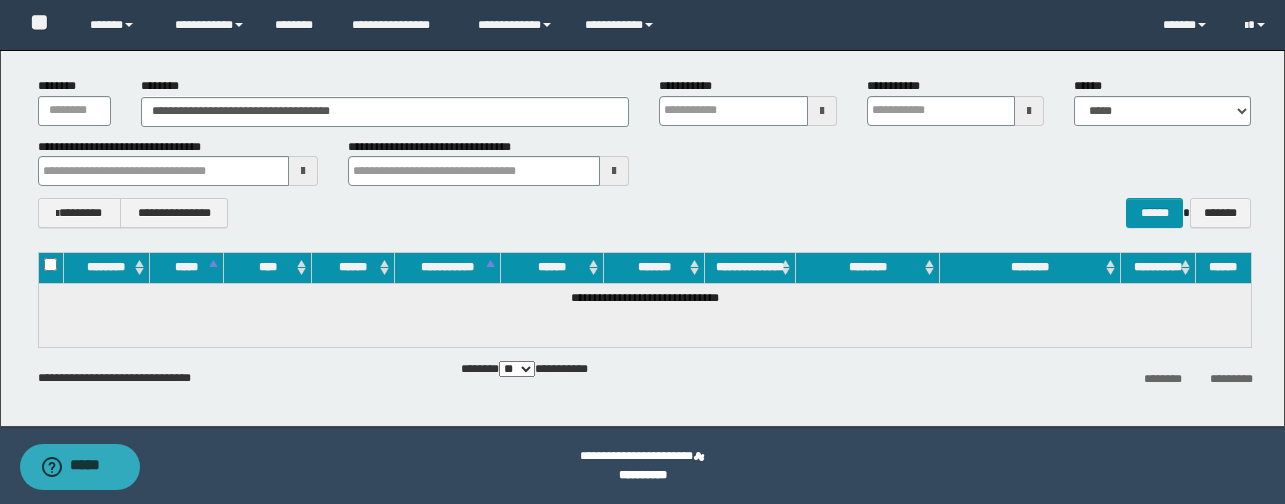 type 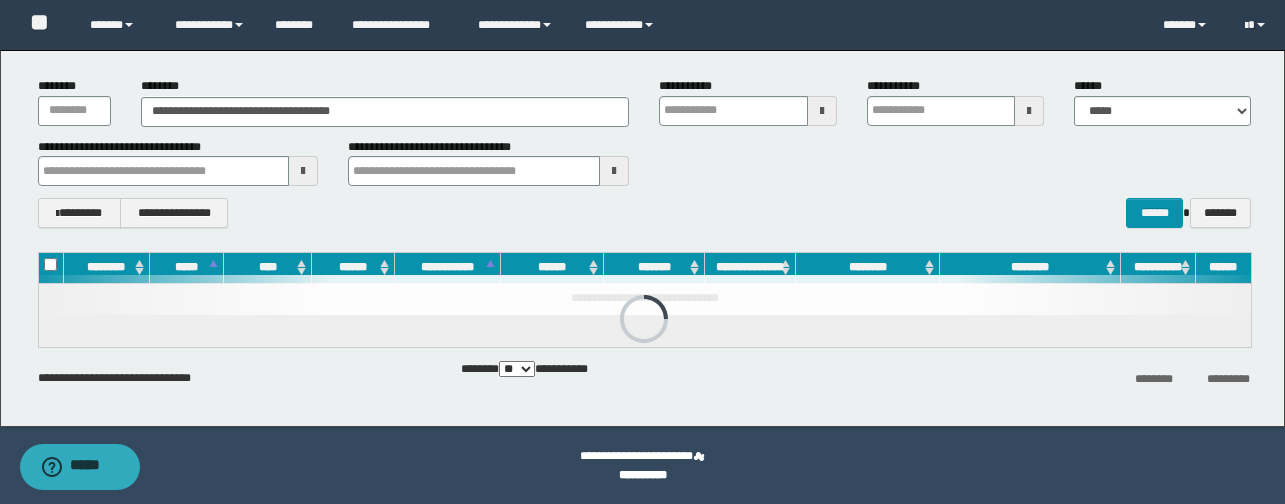 scroll, scrollTop: 70, scrollLeft: 0, axis: vertical 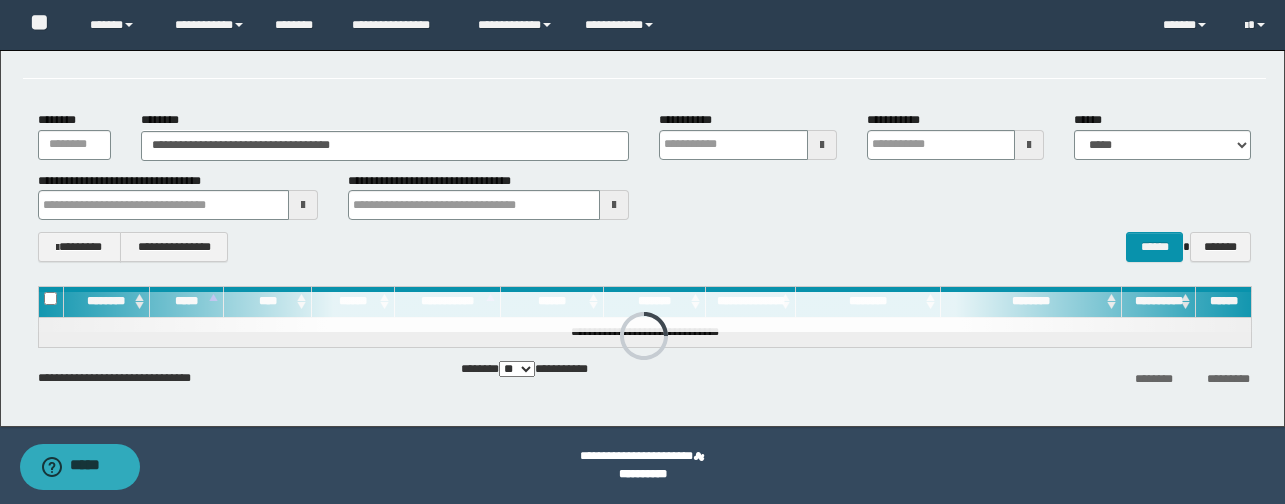 type 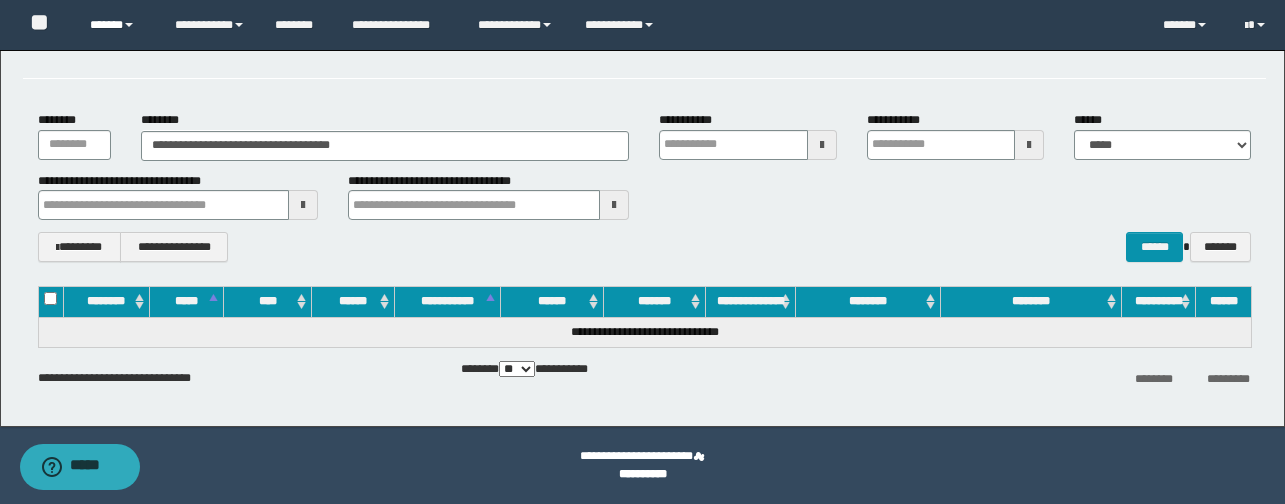 click on "******" at bounding box center [117, 25] 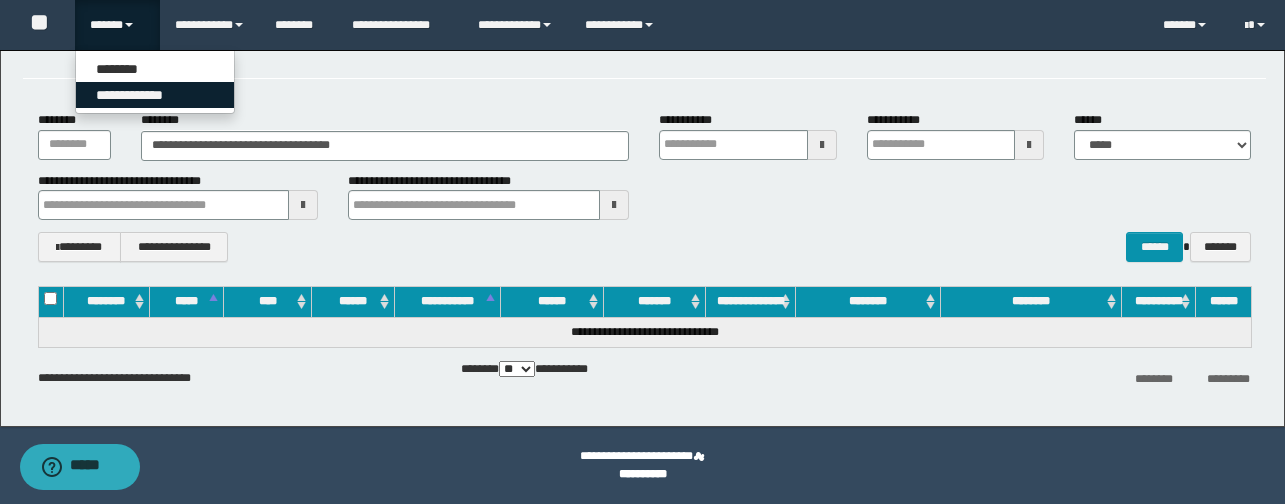 click on "**********" at bounding box center (155, 95) 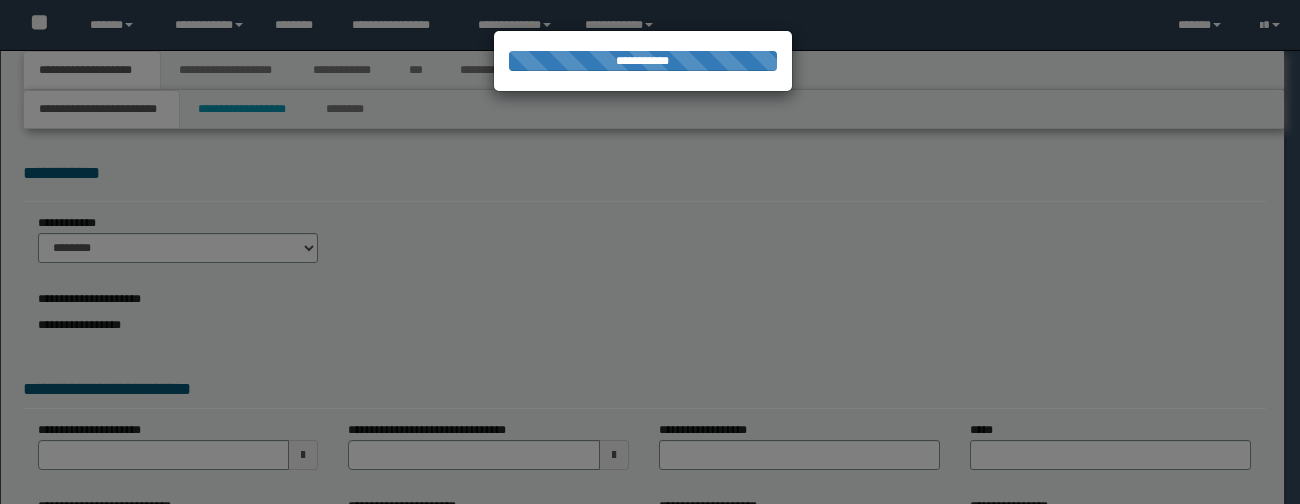 scroll, scrollTop: 0, scrollLeft: 0, axis: both 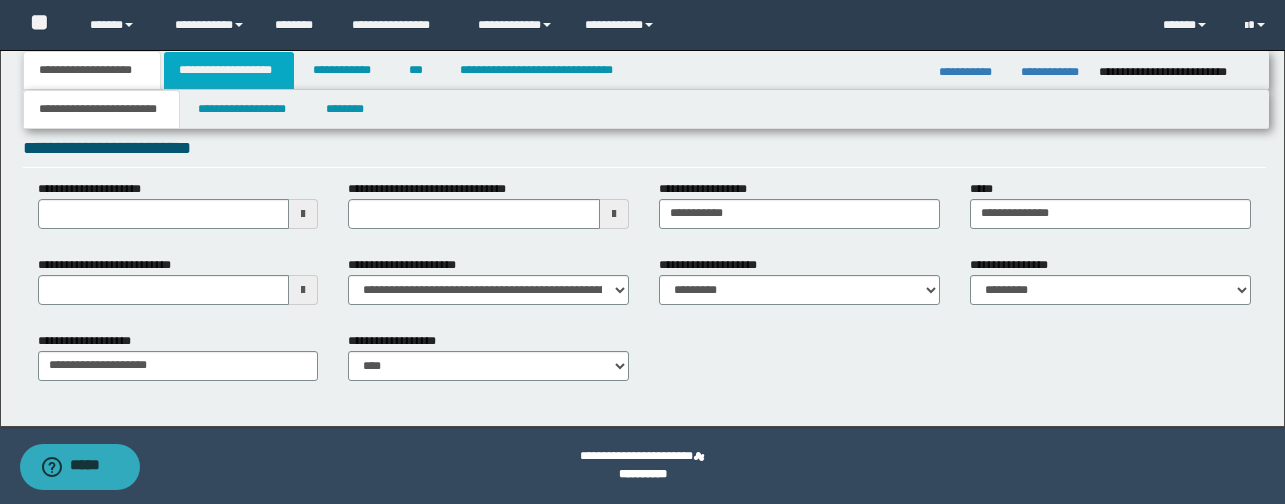 click on "**********" at bounding box center (229, 70) 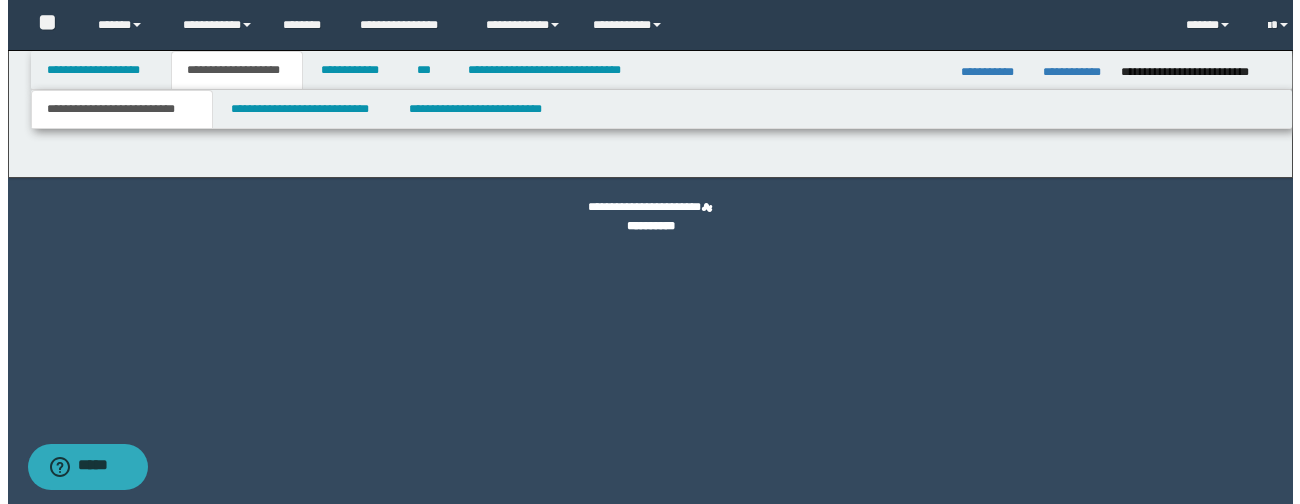 scroll, scrollTop: 0, scrollLeft: 0, axis: both 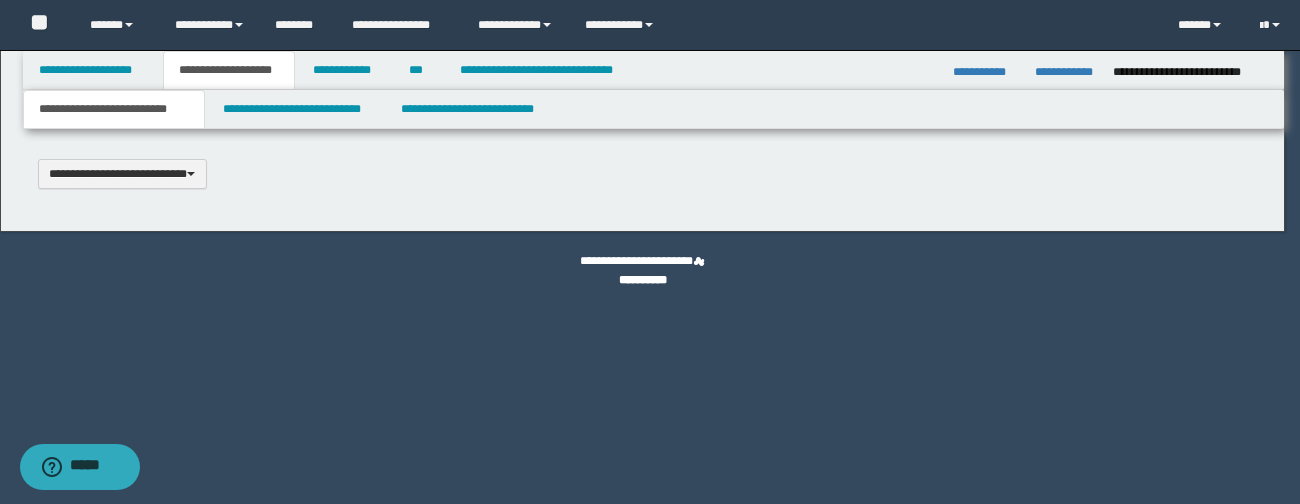type 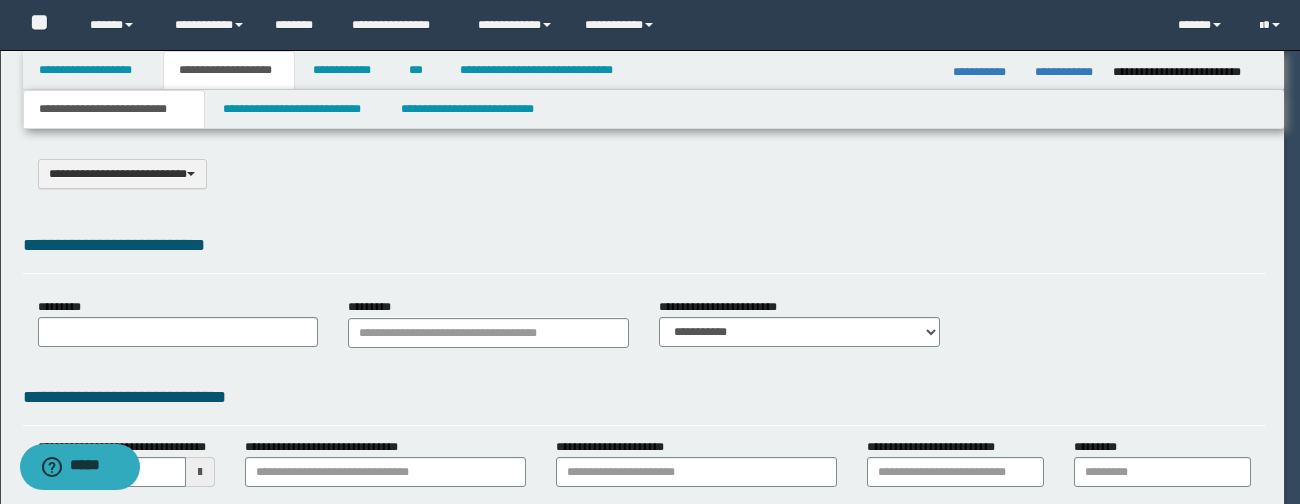 type on "**********" 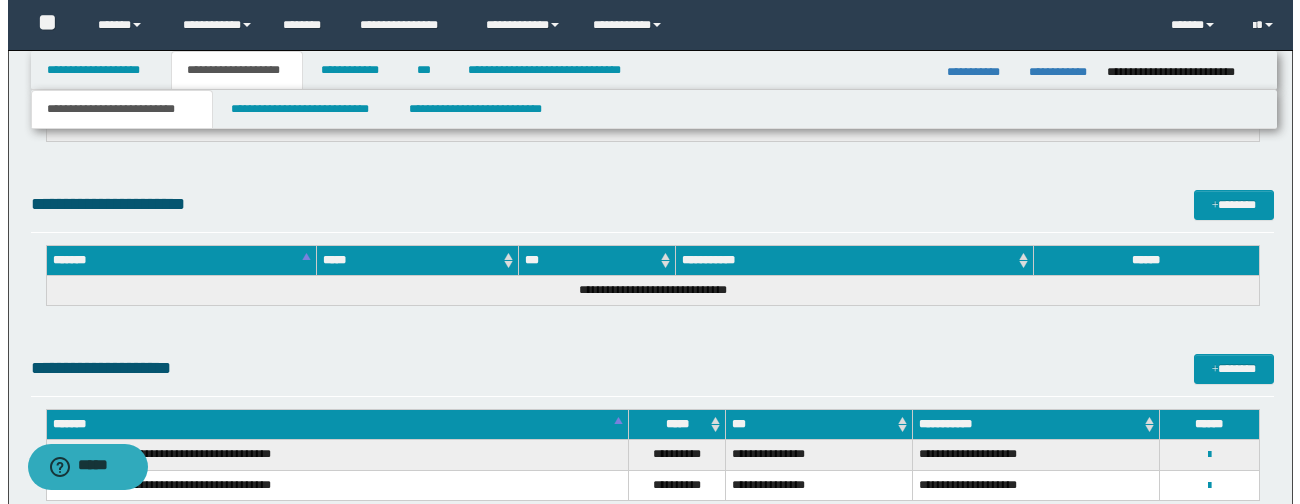 scroll, scrollTop: 1579, scrollLeft: 0, axis: vertical 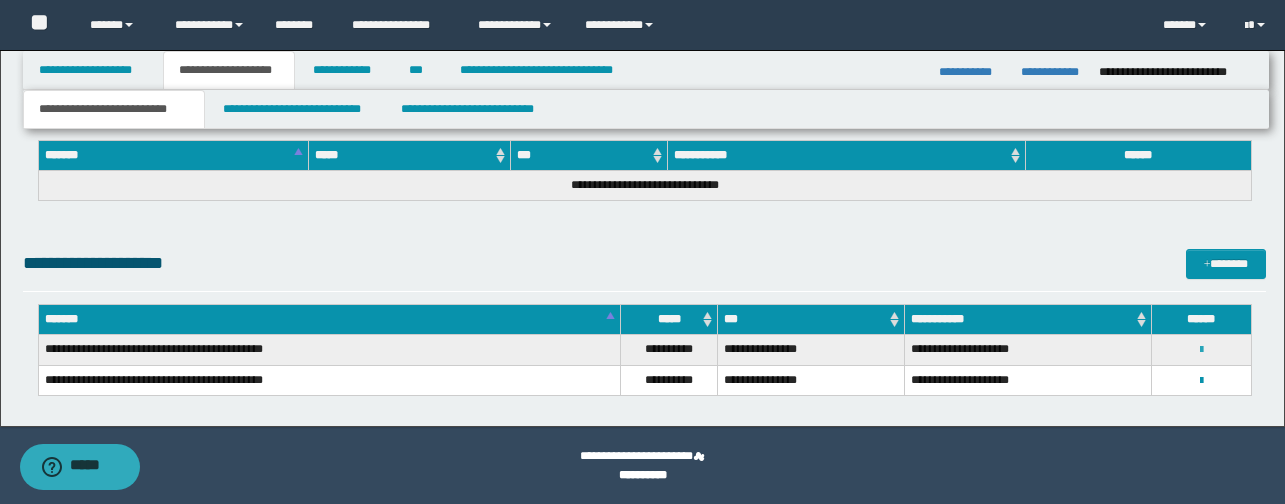 click at bounding box center [1201, 350] 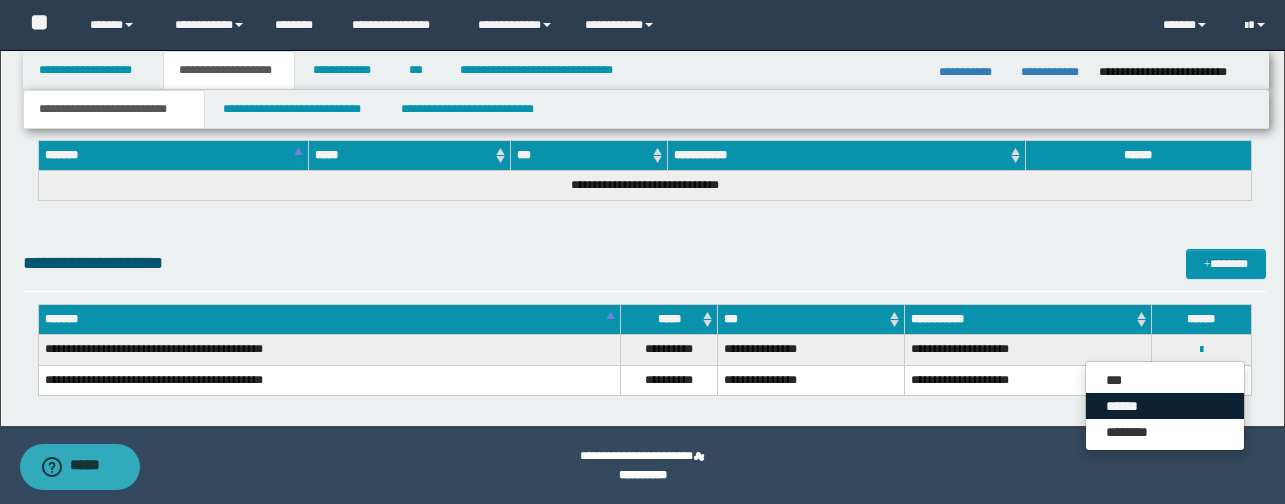 click on "******" at bounding box center [1165, 406] 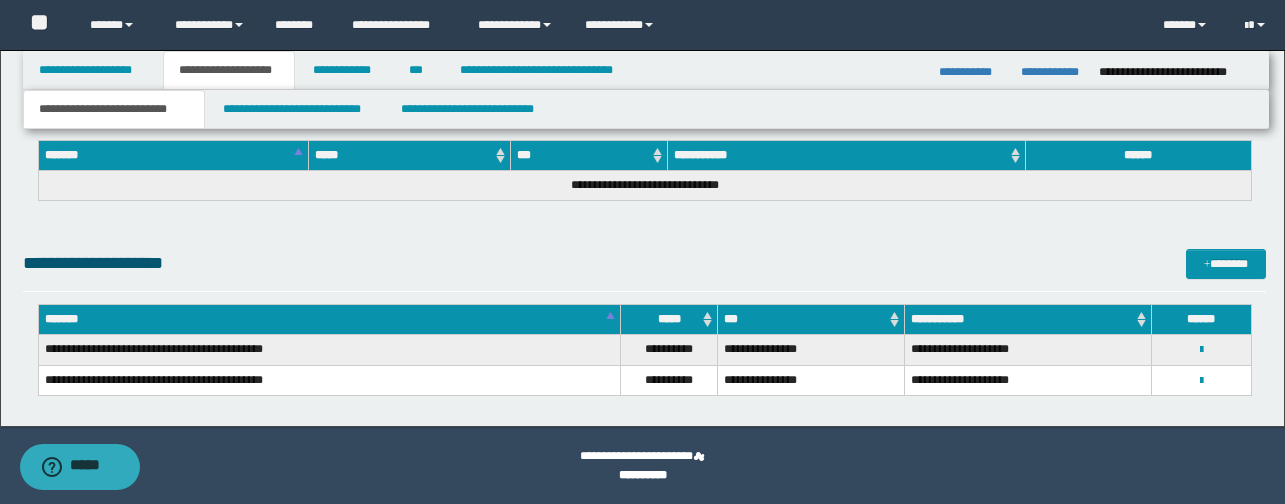 type on "**********" 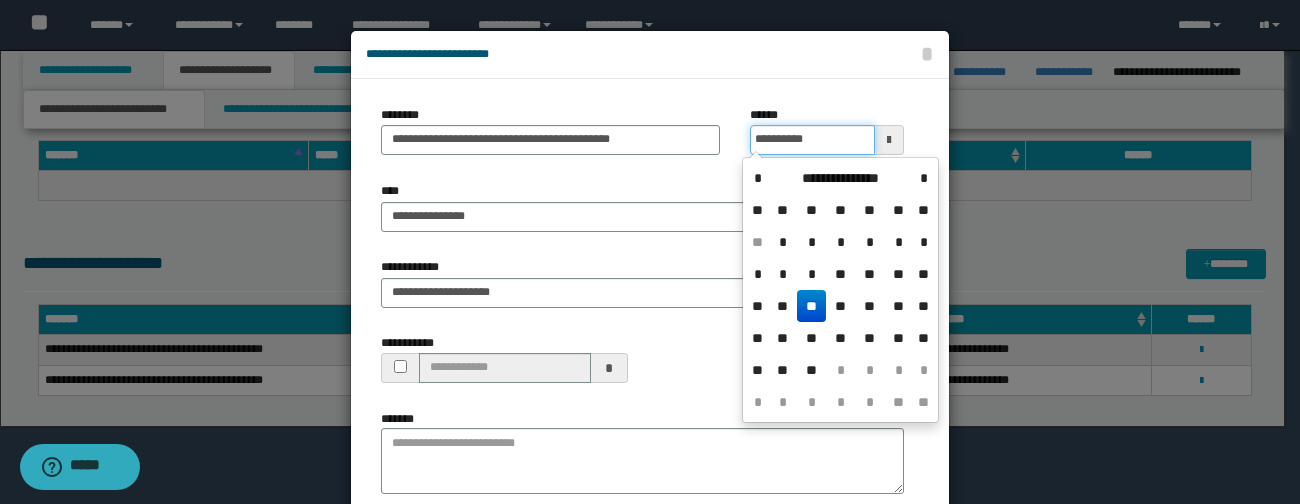 click on "**********" at bounding box center (812, 140) 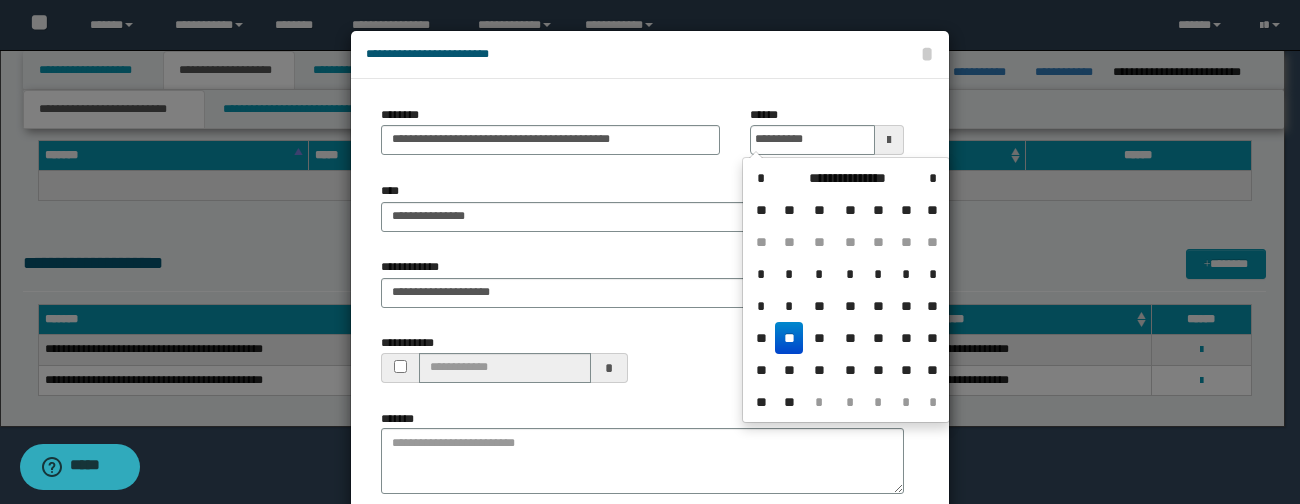 type on "**********" 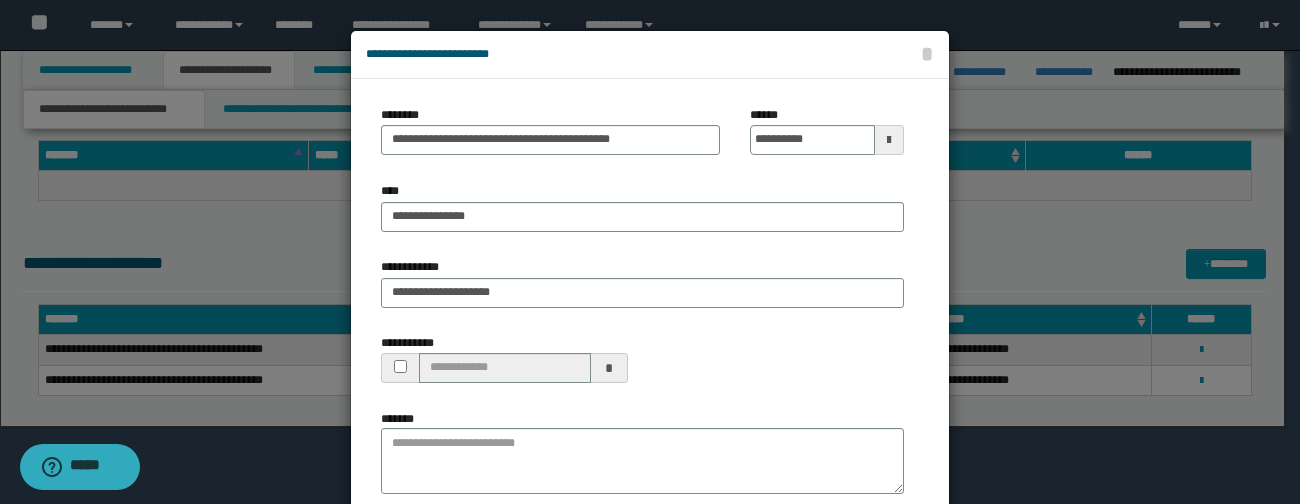 click on "**********" at bounding box center (650, 54) 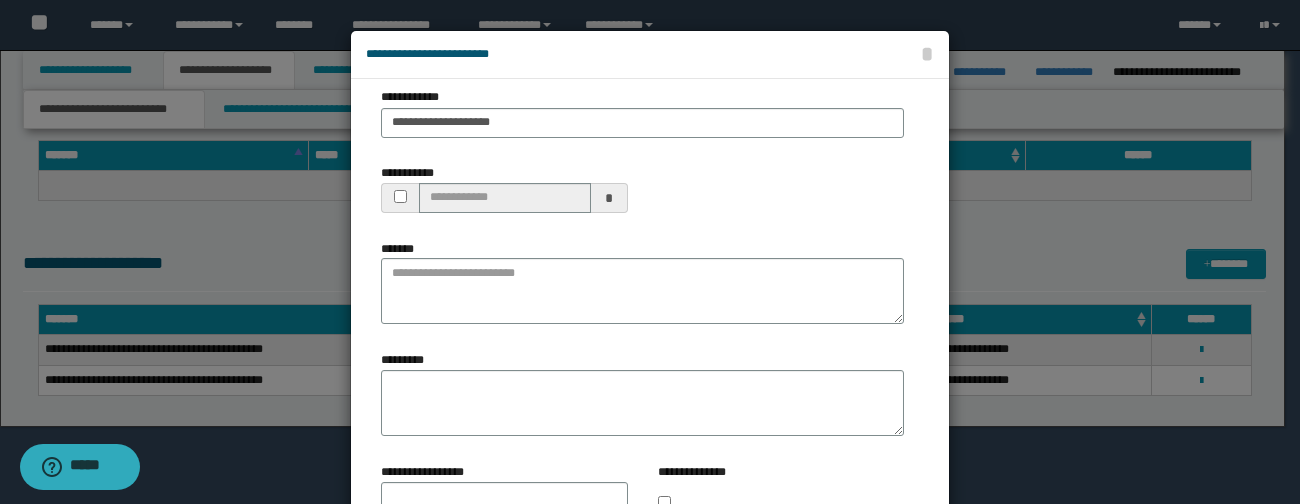 scroll, scrollTop: 147, scrollLeft: 0, axis: vertical 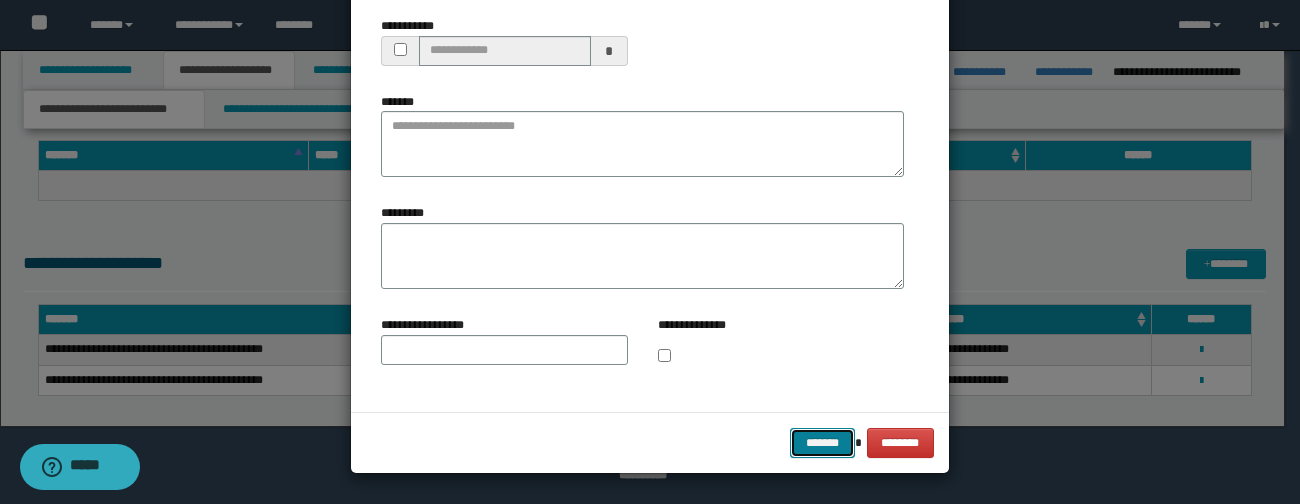 click on "*******" at bounding box center [822, 443] 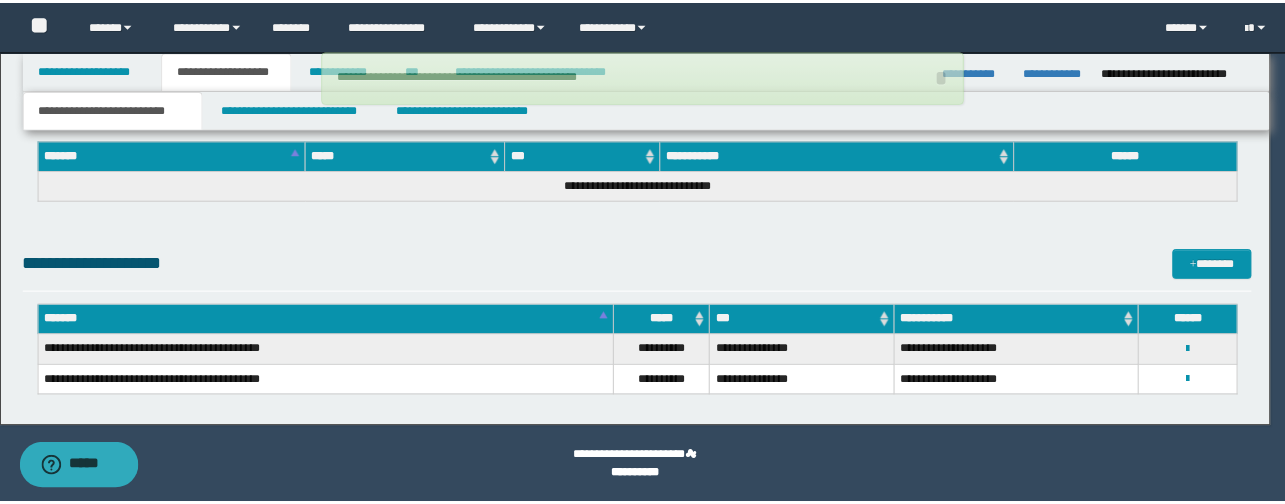 scroll, scrollTop: 1561, scrollLeft: 0, axis: vertical 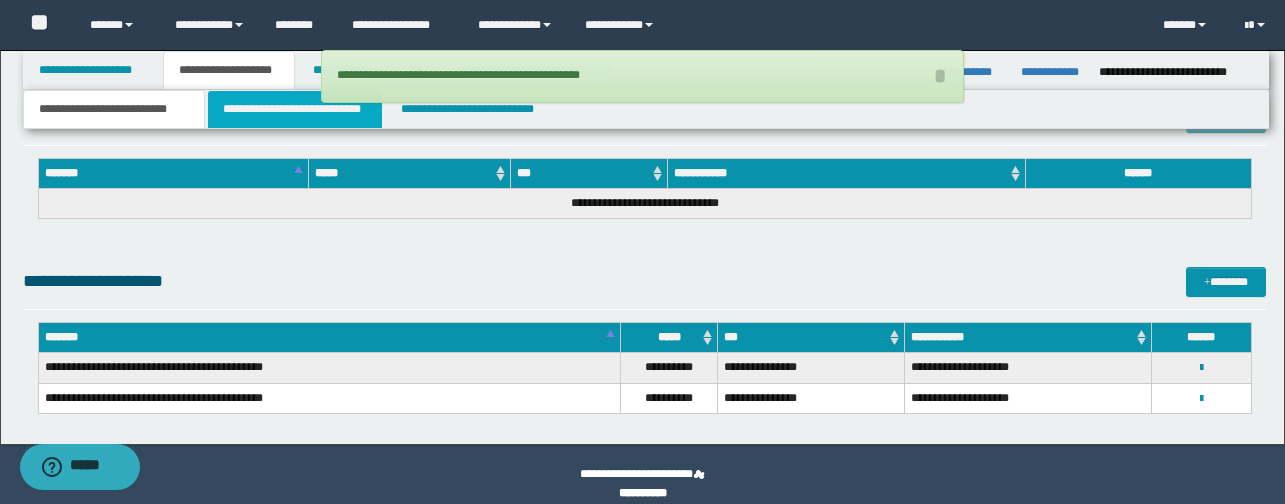 click on "**********" at bounding box center (295, 109) 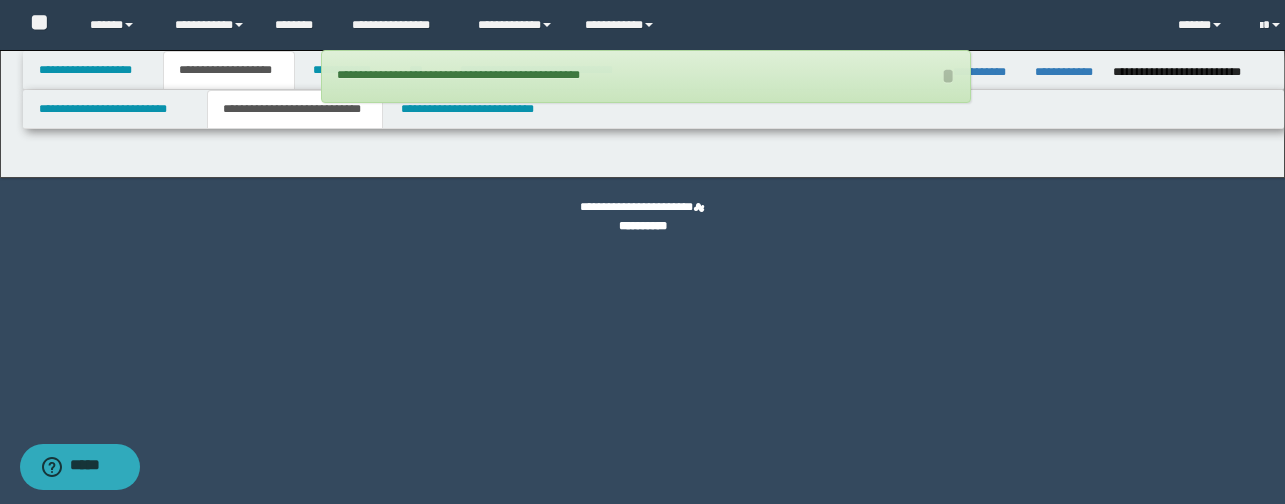 scroll, scrollTop: 0, scrollLeft: 0, axis: both 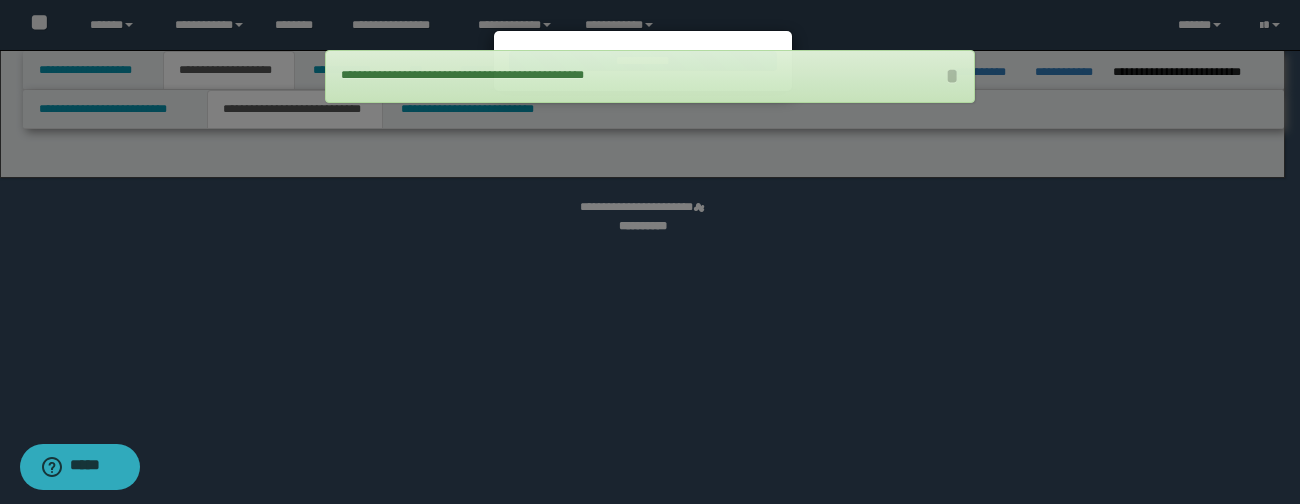 select on "*" 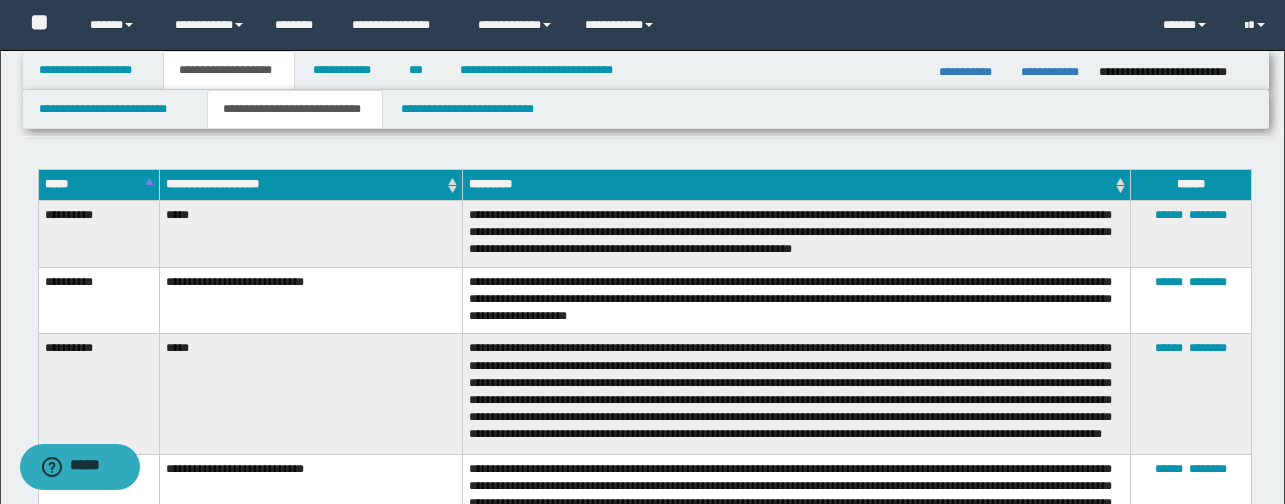 scroll, scrollTop: 3154, scrollLeft: 0, axis: vertical 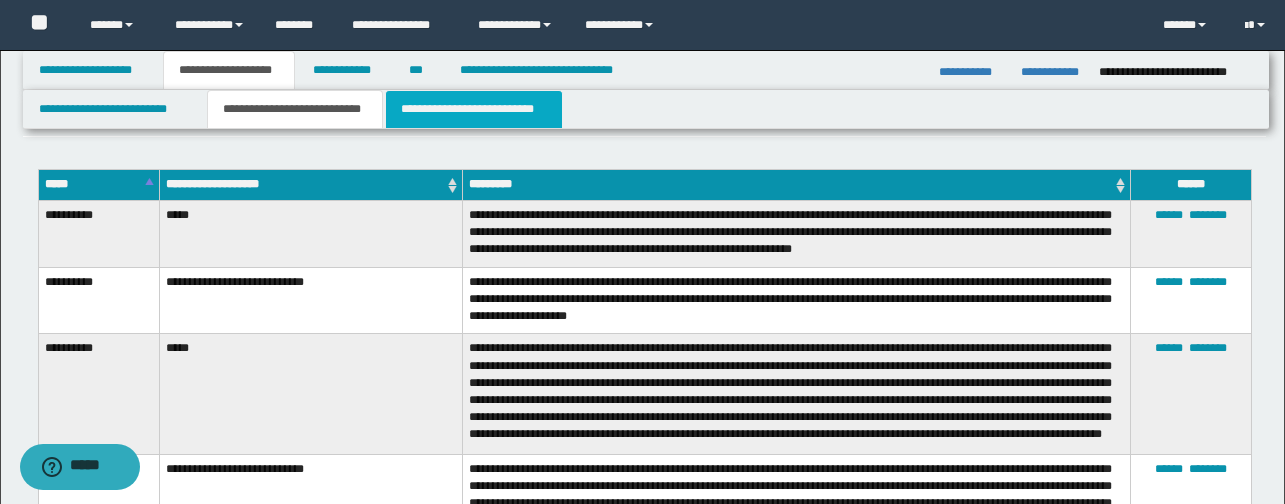click on "**********" at bounding box center [474, 109] 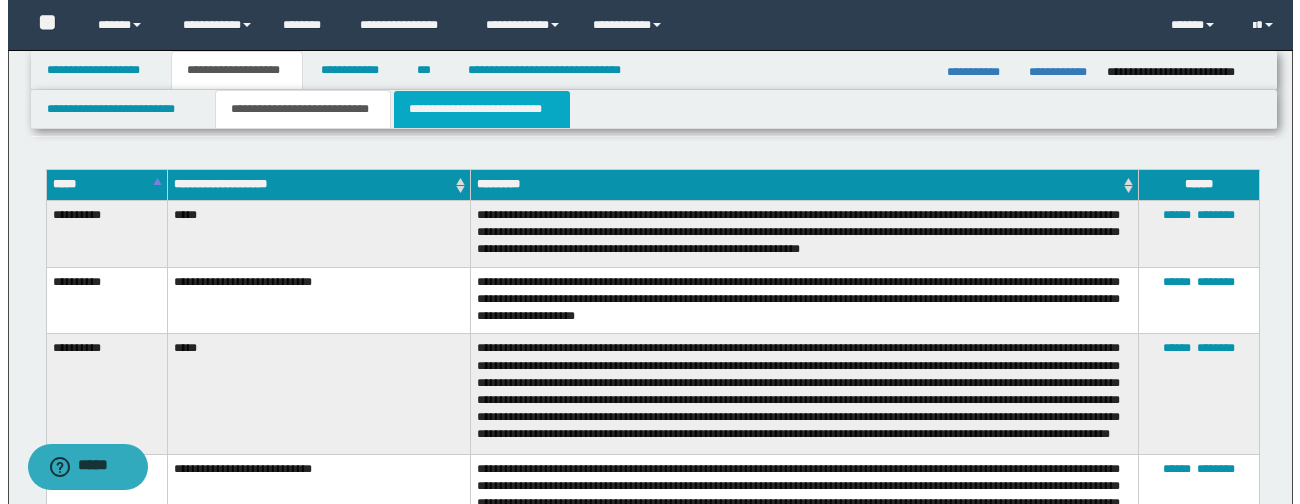 scroll, scrollTop: 0, scrollLeft: 0, axis: both 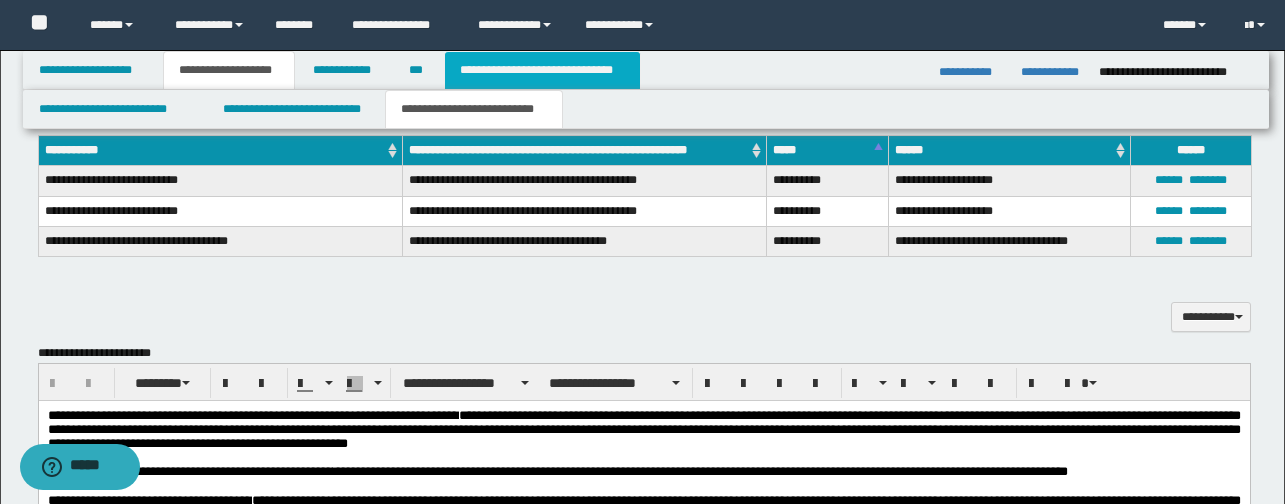 click on "**********" at bounding box center [542, 70] 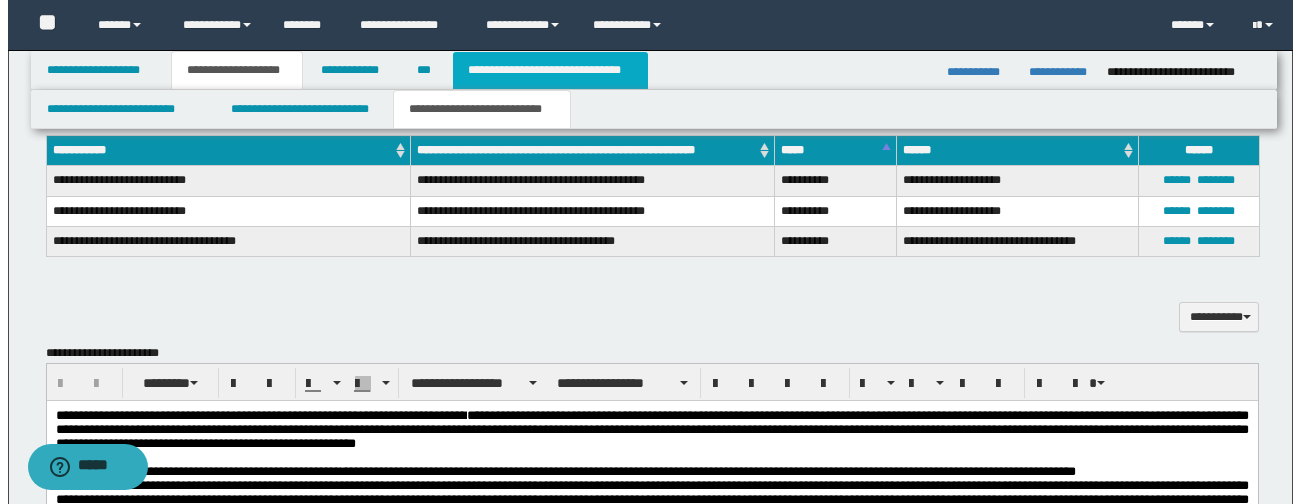 scroll, scrollTop: 0, scrollLeft: 0, axis: both 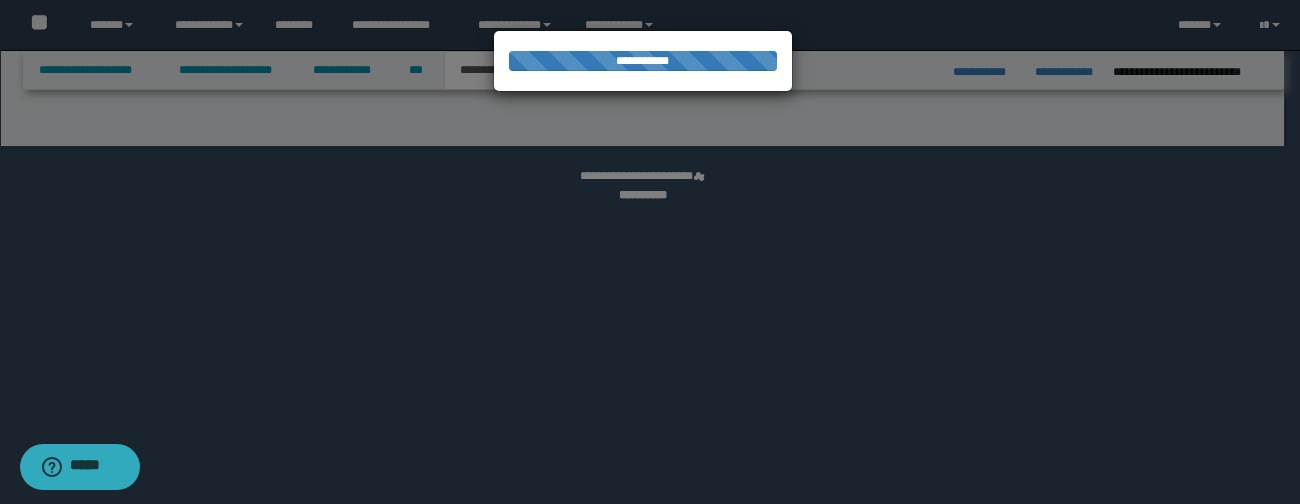 select on "*" 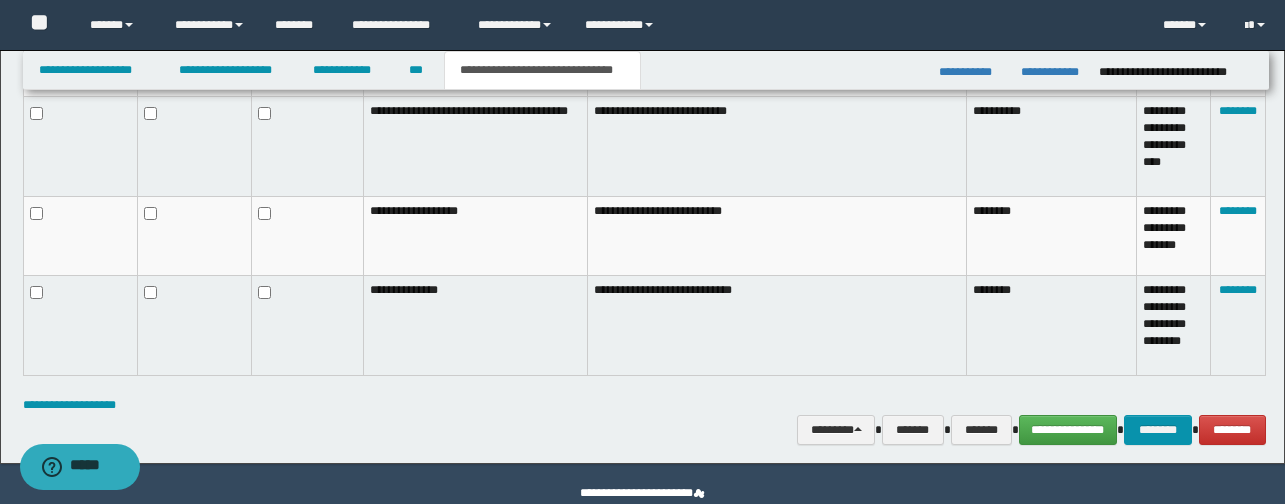 scroll, scrollTop: 1398, scrollLeft: 0, axis: vertical 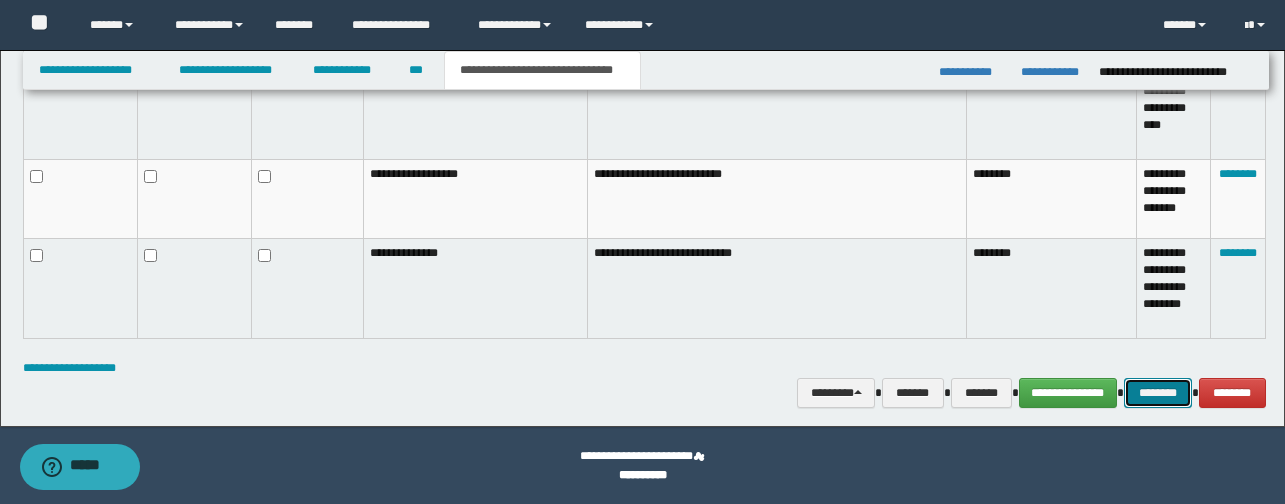 click on "********" at bounding box center [1158, 393] 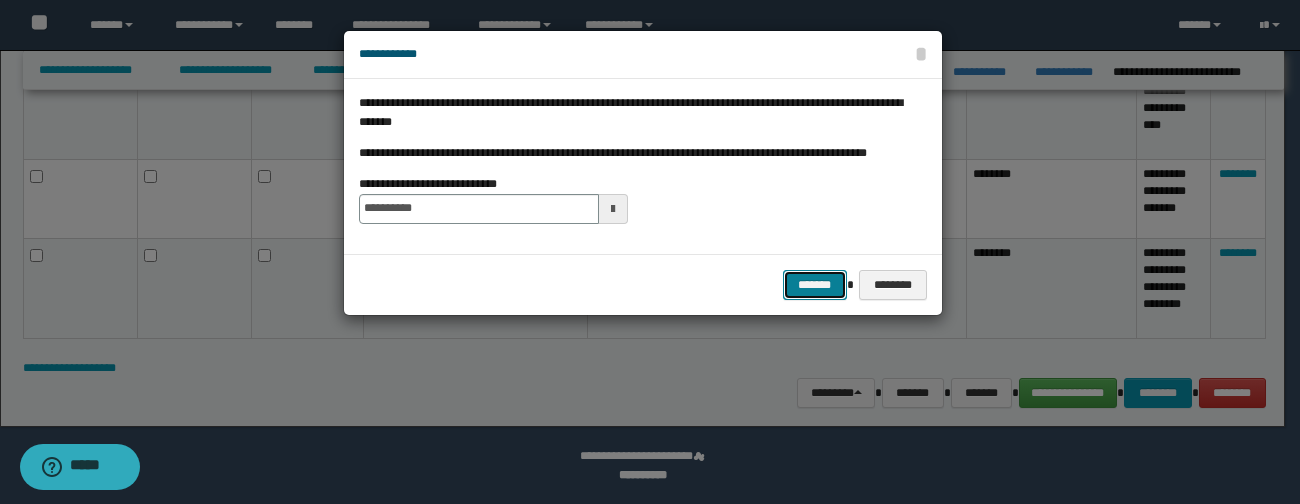 click on "*******" at bounding box center (815, 285) 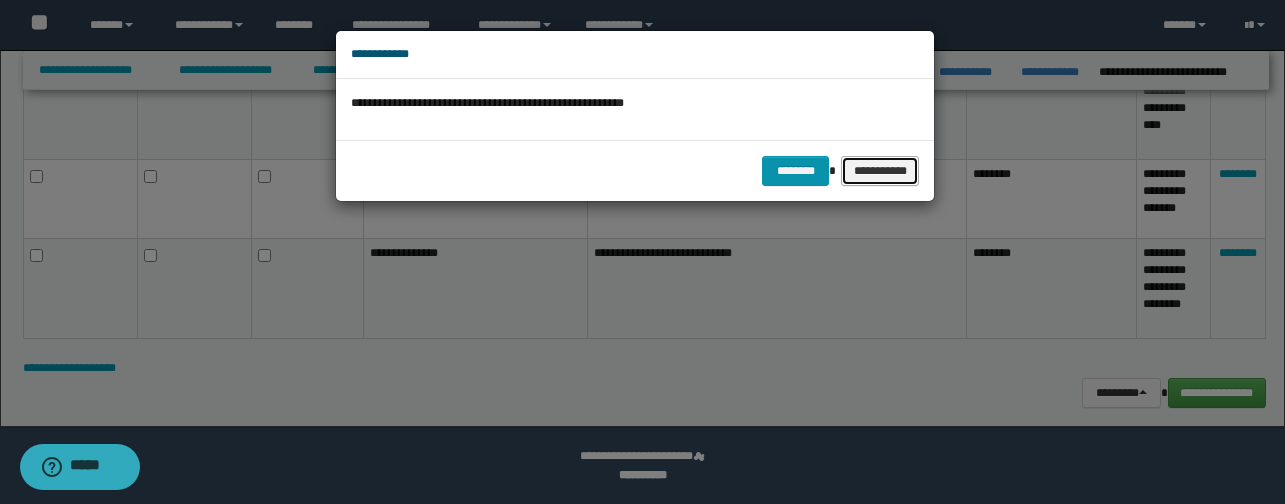 click on "**********" at bounding box center [880, 171] 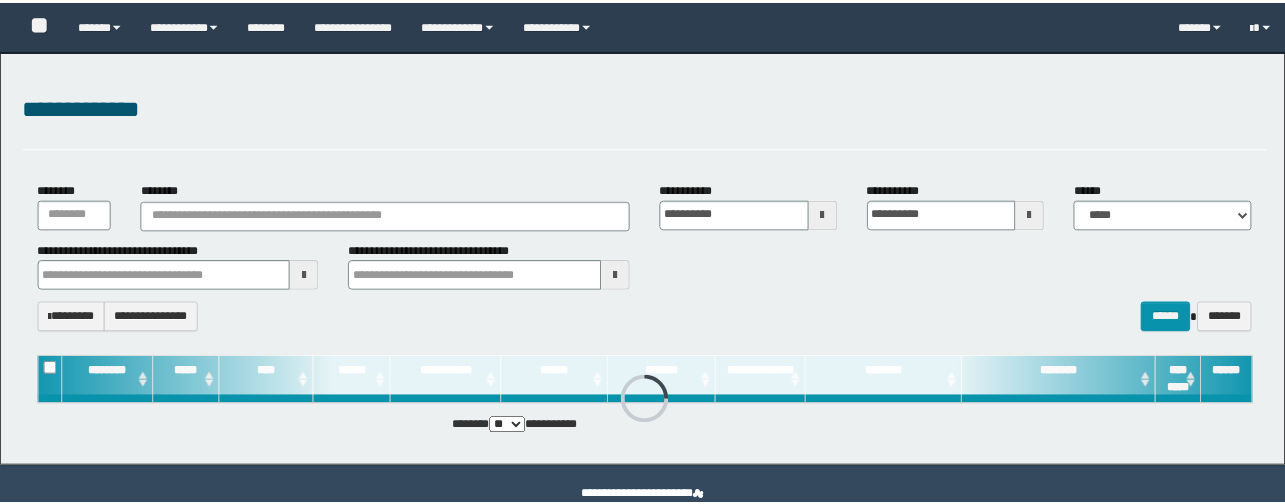 scroll, scrollTop: 0, scrollLeft: 0, axis: both 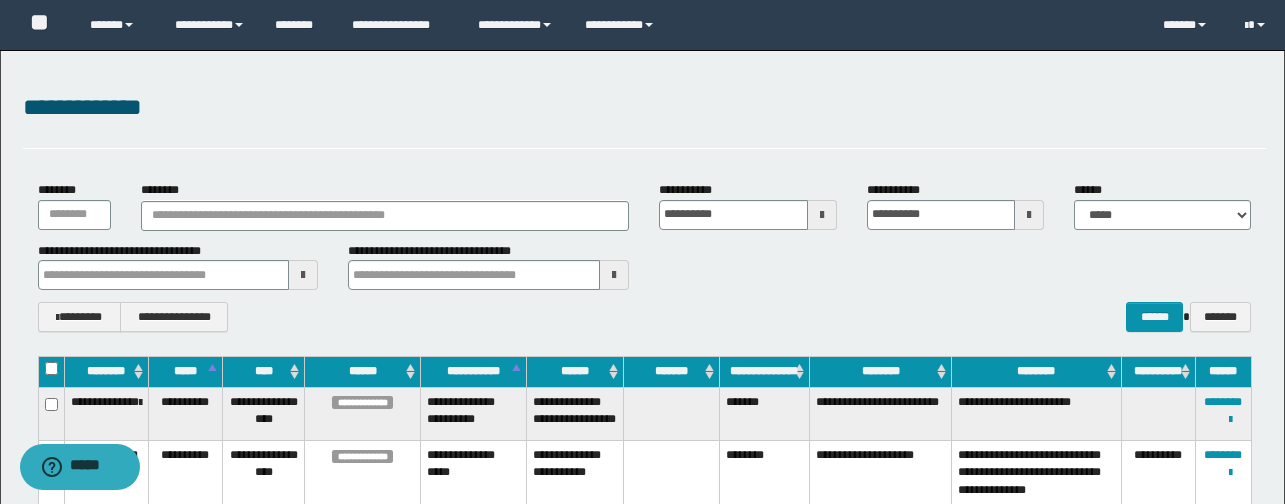 click on "**********" at bounding box center (644, 108) 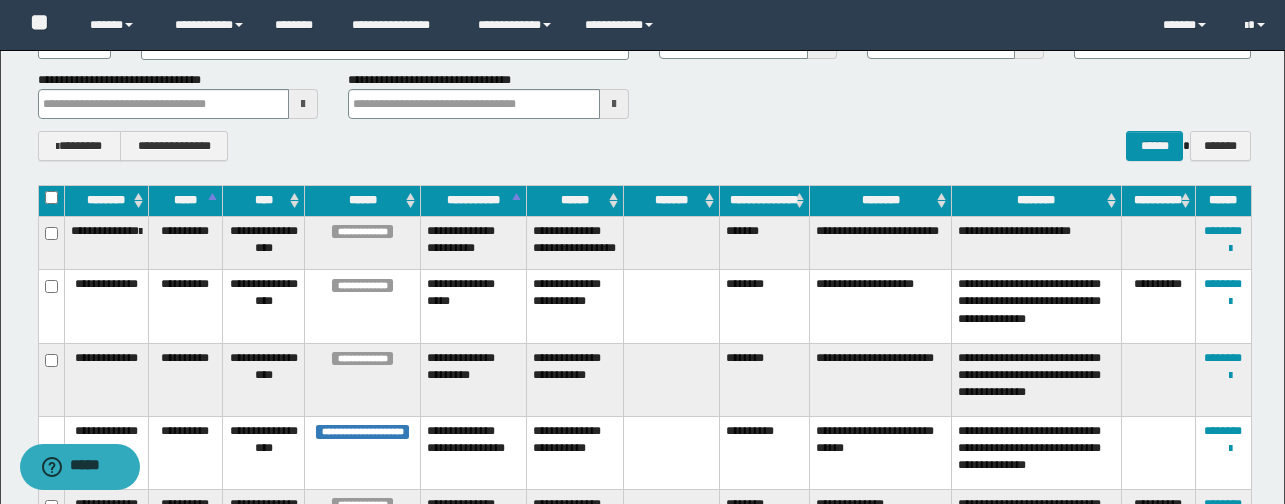scroll, scrollTop: 172, scrollLeft: 0, axis: vertical 